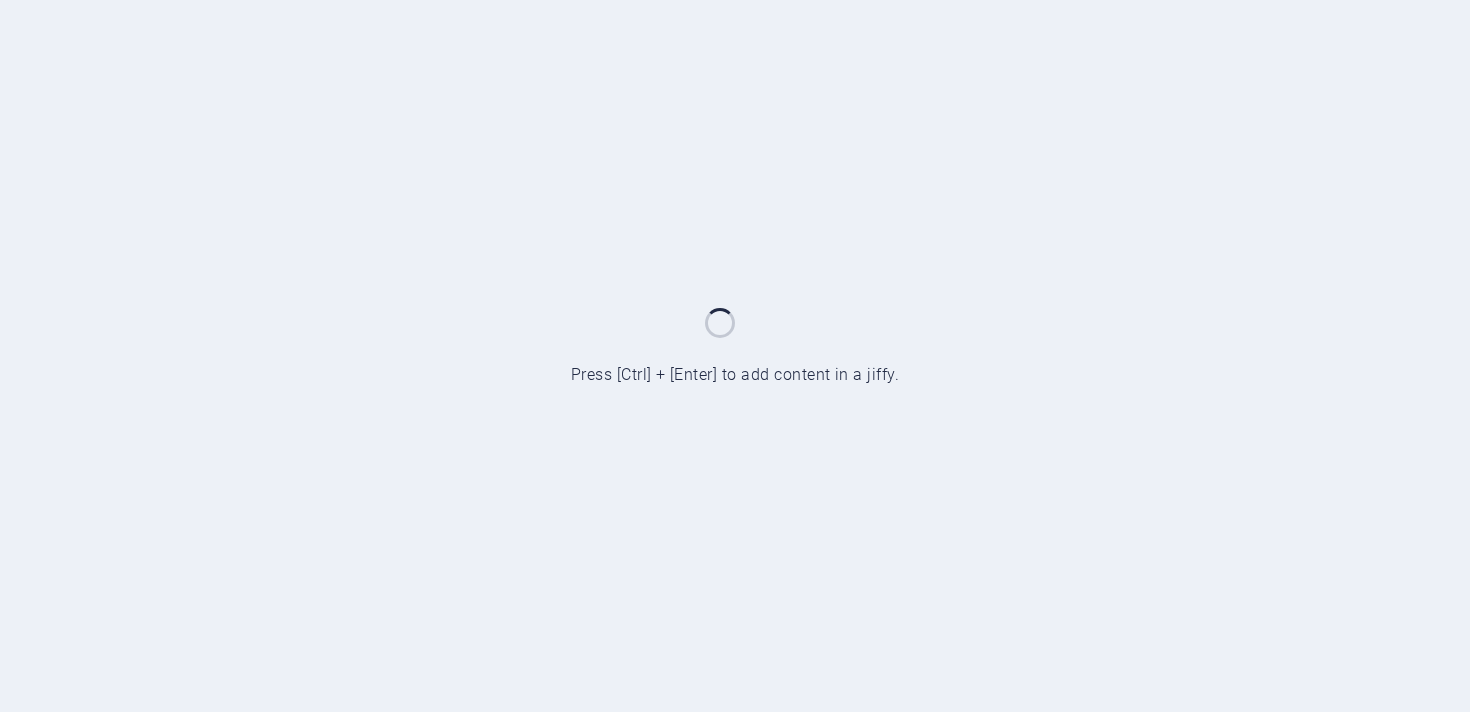 scroll, scrollTop: 0, scrollLeft: 0, axis: both 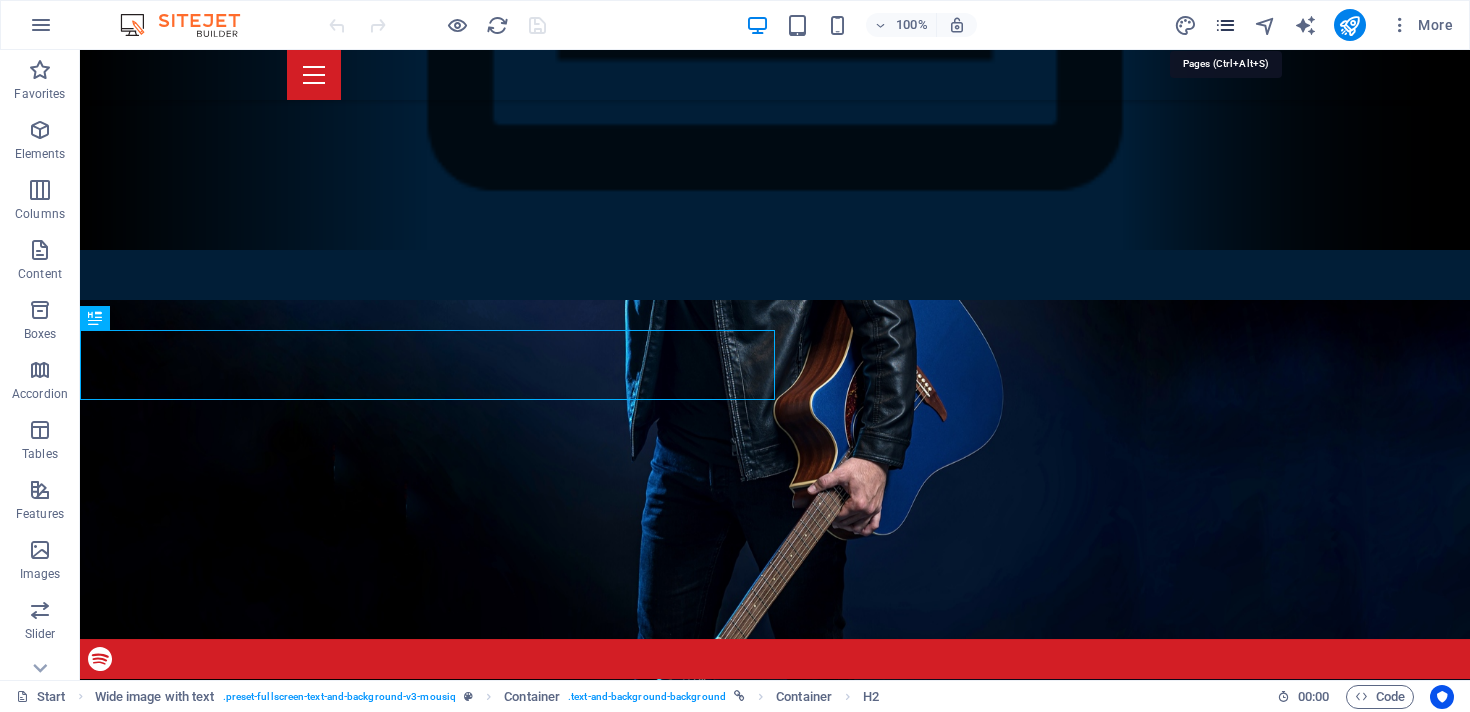 click at bounding box center [1225, 25] 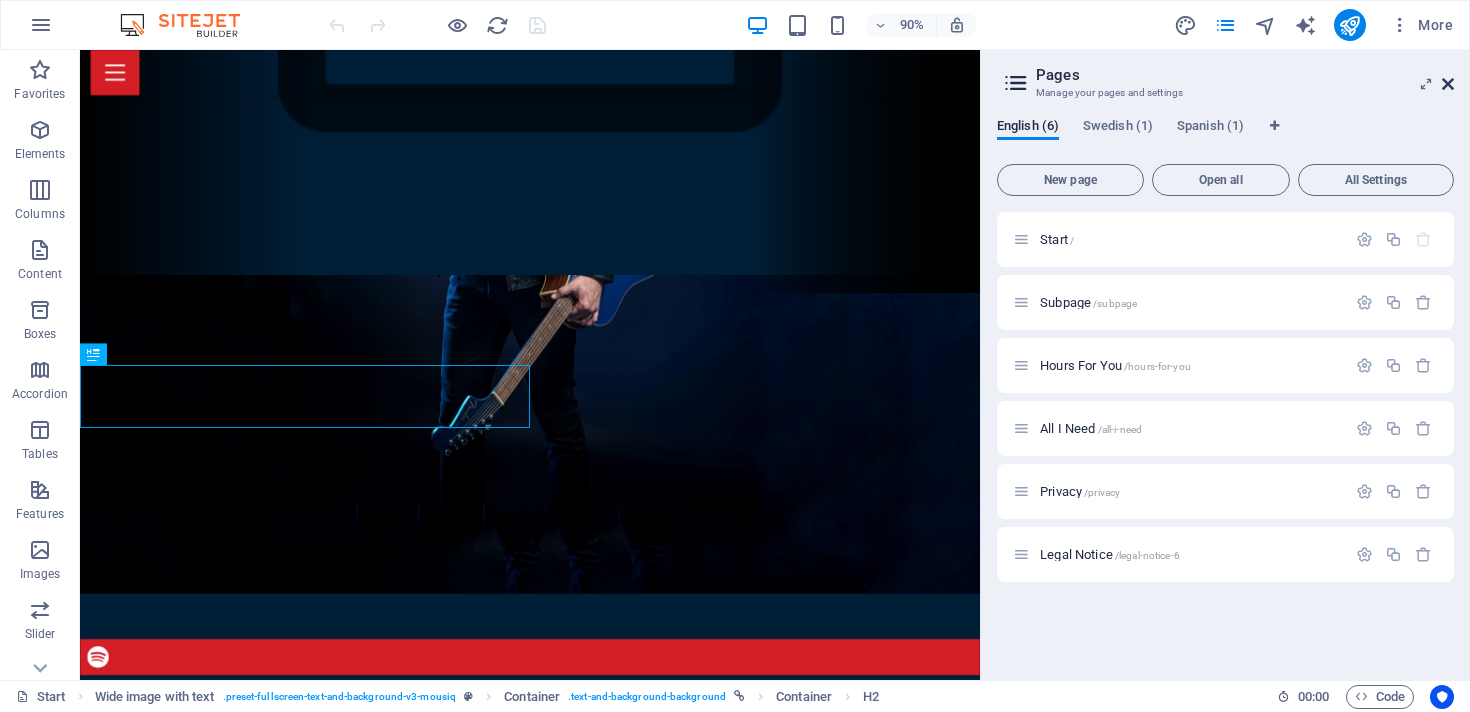 click at bounding box center [1448, 84] 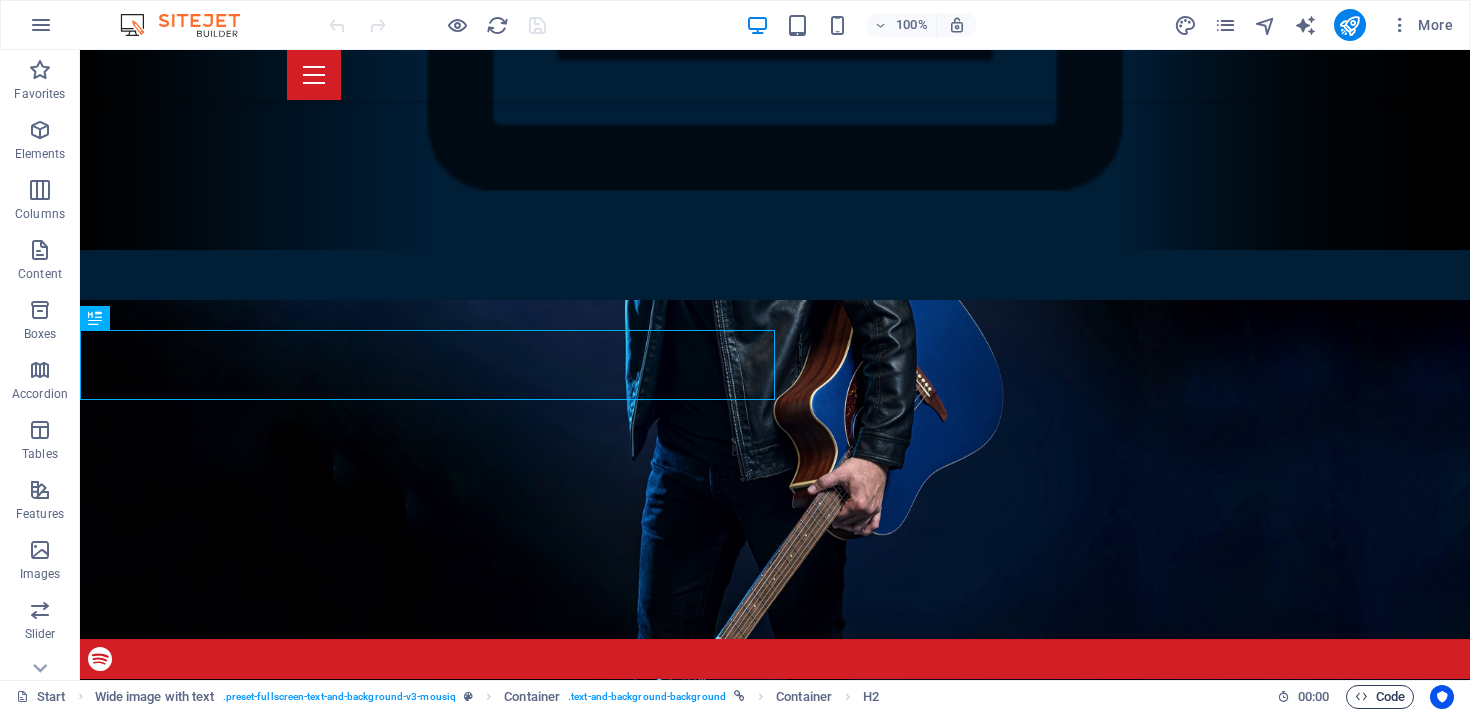 click on "Code" at bounding box center [1380, 697] 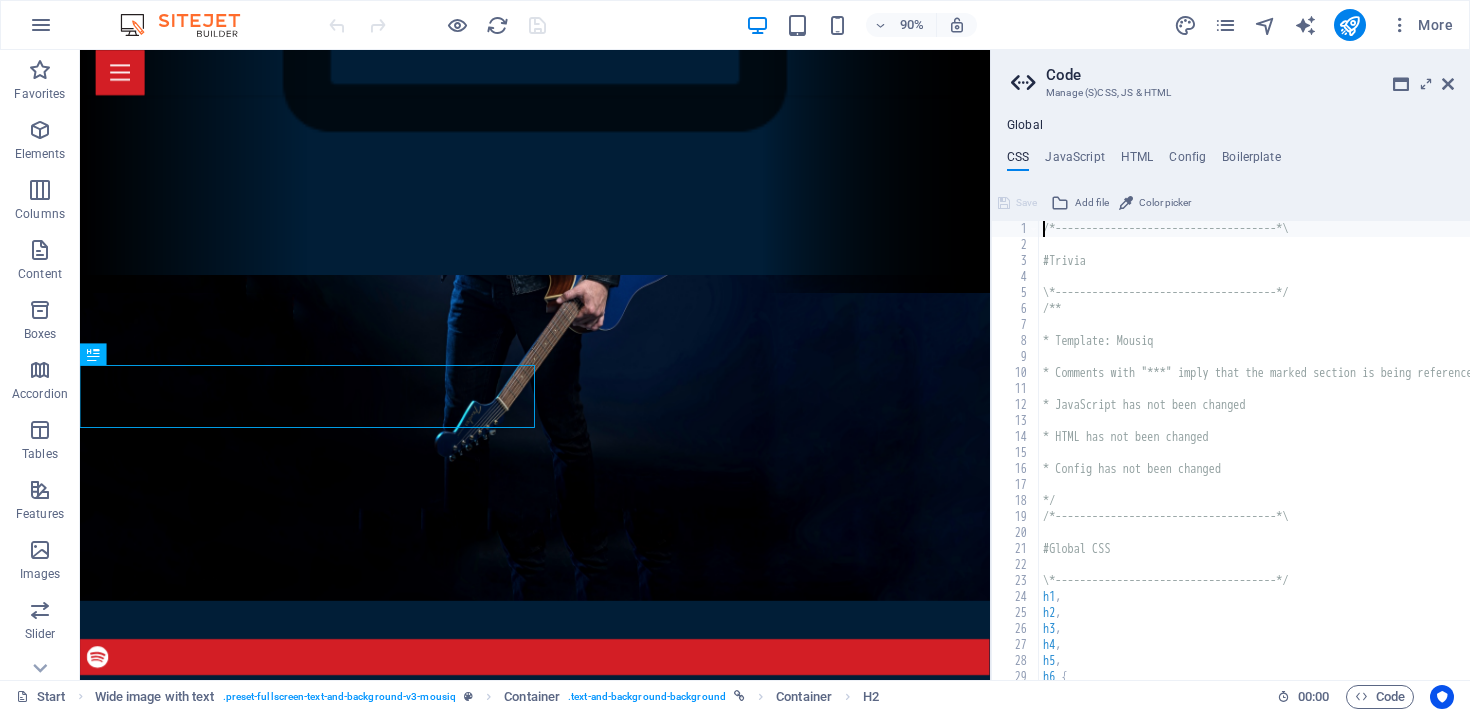 click on "Global CSS JavaScript HTML Config Boilerplate /*------------------------------------*\ 1 2 3 4 5 6 7 8 9 10 11 12 13 14 15 16 17 18 19 20 21 22 23 24 25 26 27 28 29 30 /*------------------------------------*\     #Trivia \*------------------------------------*/ /**   * Template: Mousiq   * Comments with "***" imply that the marked section is being referenced somewhere else   * JavaScript has not been changed   * HTML has not been changed   * Config has not been changed   */ /*------------------------------------*\     #Global CSS \*------------------------------------*/ h1 , h2 , h3 , h4 , h5 , h6   {      strong   {   color :  $color-primary ;  }     XXXXXXXXXXXXXXXXXXXXXXXXXXXXXXXXXXXXXXXXXXXXXXXXXXXXXXXXXXXXXXXXXXXXXXXXXXXXXXXXXXXXXXXXXXXXXXXXXXXXXXXXXXXXXXXXXXXXXXXXXXXXXXXXXXXXXXXXXXXXXXXXXXXXXXXXXXXXXXXXXXXXXXXXXXXXXXXXXXXXXXXXXXXXXXXXXXXXXXXXXXXXXXXXXXXXXXXXXXXXXXXXXXXXXXXXXXXXXXXXXXXXXXXXXXXXXXXX Save Add file Color picker     Save Add file     Save Add file" at bounding box center (1230, 399) 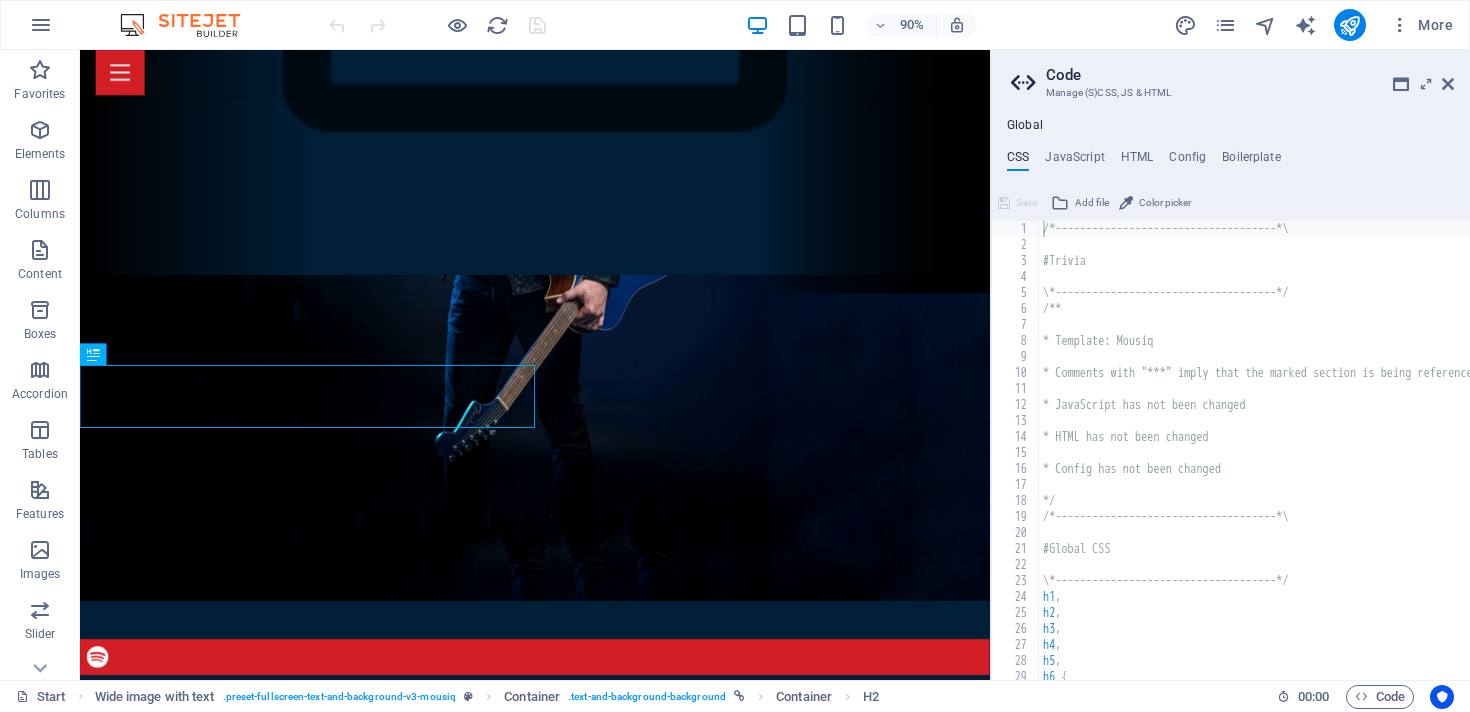 click on "Global CSS JavaScript HTML Config Boilerplate /*------------------------------------*\ 1 2 3 4 5 6 7 8 9 10 11 12 13 14 15 16 17 18 19 20 21 22 23 24 25 26 27 28 29 30 /*------------------------------------*\     #Trivia \*------------------------------------*/ /**   * Template: Mousiq   * Comments with "***" imply that the marked section is being referenced somewhere else   * JavaScript has not been changed   * HTML has not been changed   * Config has not been changed   */ /*------------------------------------*\     #Global CSS \*------------------------------------*/ h1 , h2 , h3 , h4 , h5 , h6   {      strong   {   color :  $color-primary ;  }     XXXXXXXXXXXXXXXXXXXXXXXXXXXXXXXXXXXXXXXXXXXXXXXXXXXXXXXXXXXXXXXXXXXXXXXXXXXXXXXXXXXXXXXXXXXXXXXXXXXXXXXXXXXXXXXXXXXXXXXXXXXXXXXXXXXXXXXXXXXXXXXXXXXXXXXXXXXXXXXXXXXXXXXXXXXXXXXXXXXXXXXXXXXXXXXXXXXXXXXXXXXXXXXXXXXXXXXXXXXXXXXXXXXXXXXXXXXXXXXXXXXXXXXXXXXXXXXX Save Add file Color picker     Save Add file     Save Add file" at bounding box center (1230, 399) 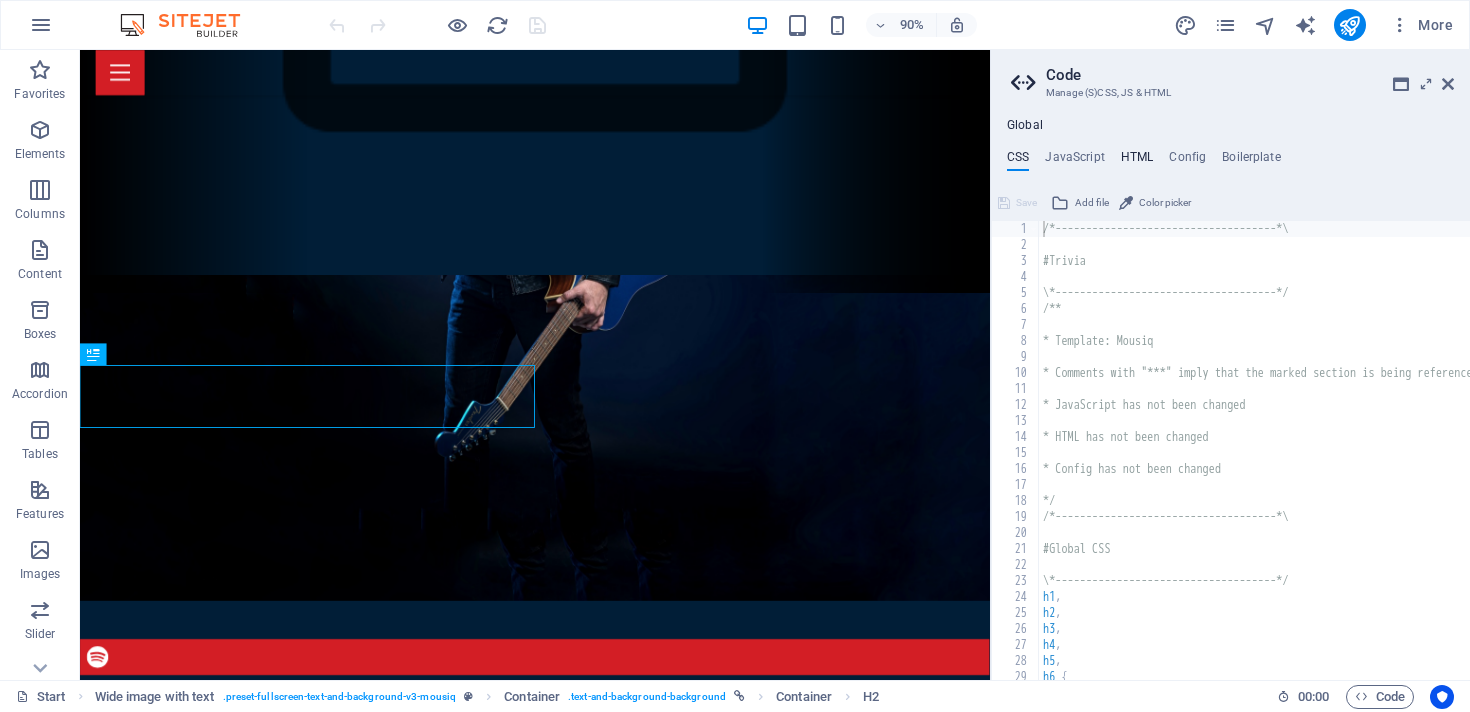 click on "HTML" at bounding box center (1137, 161) 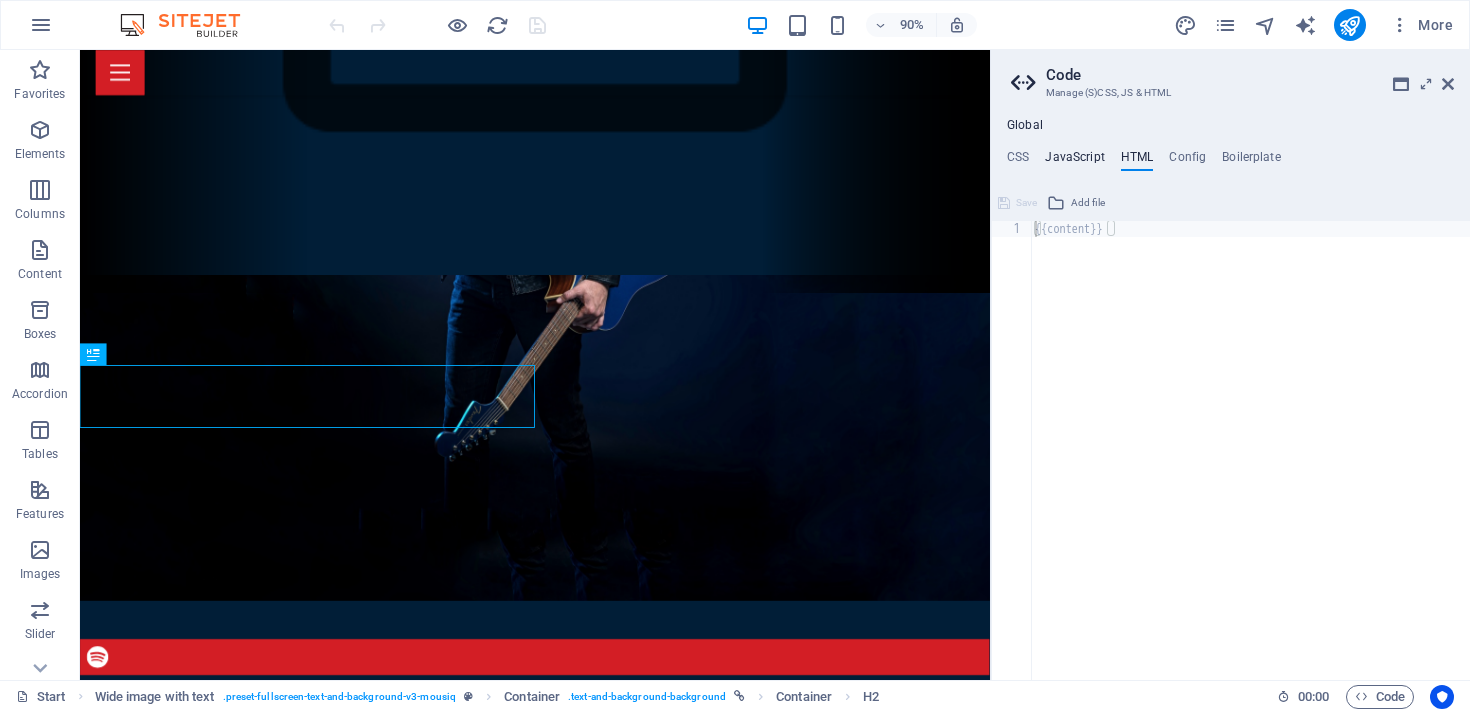 click on "JavaScript" at bounding box center [1074, 161] 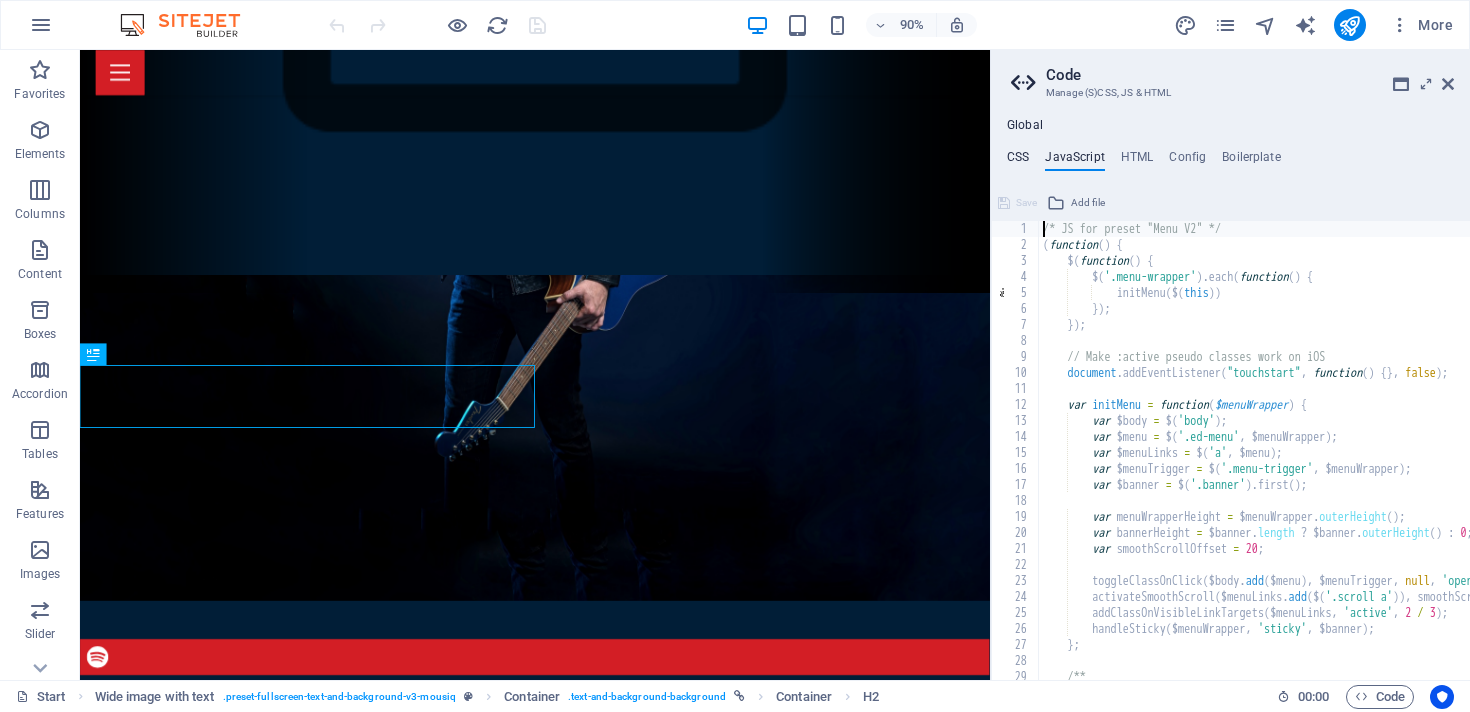 click on "CSS" at bounding box center [1018, 161] 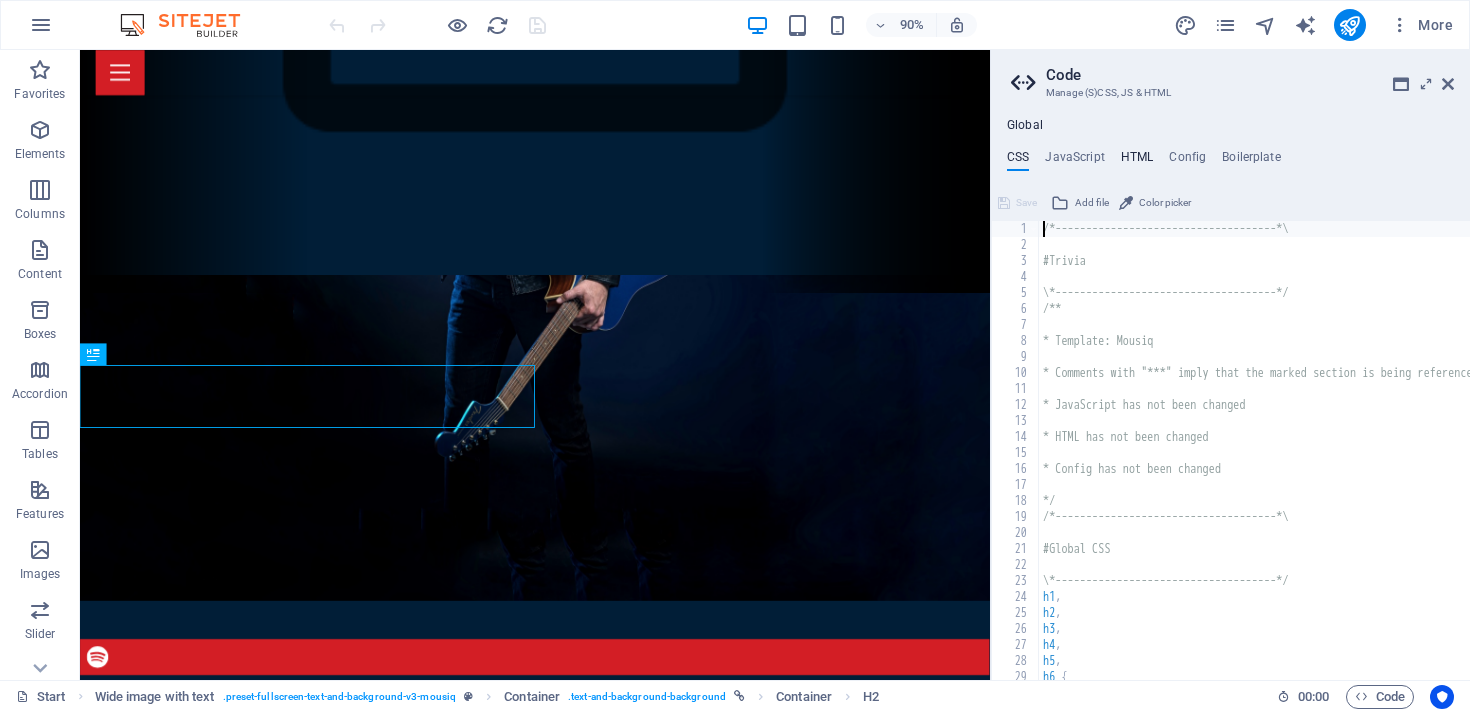 click on "HTML" at bounding box center (1137, 161) 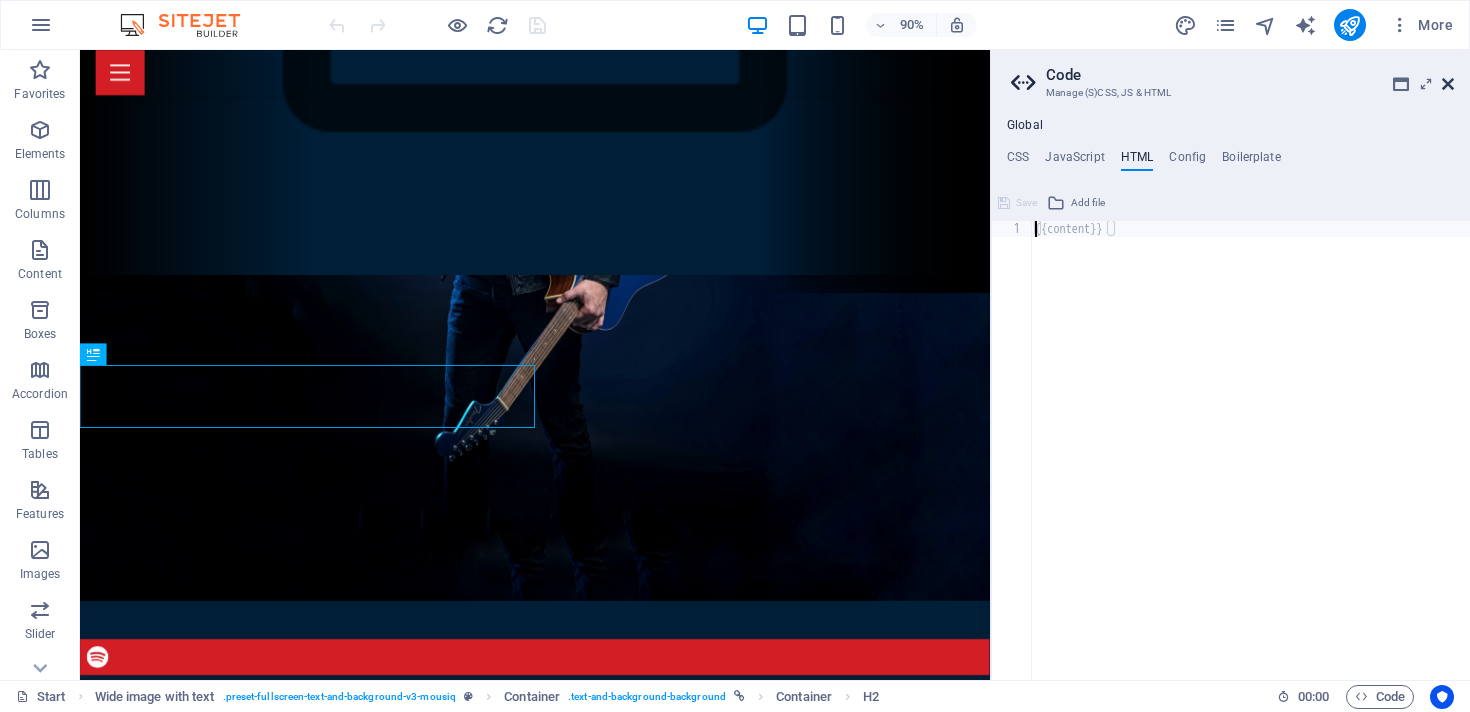 click at bounding box center [1448, 84] 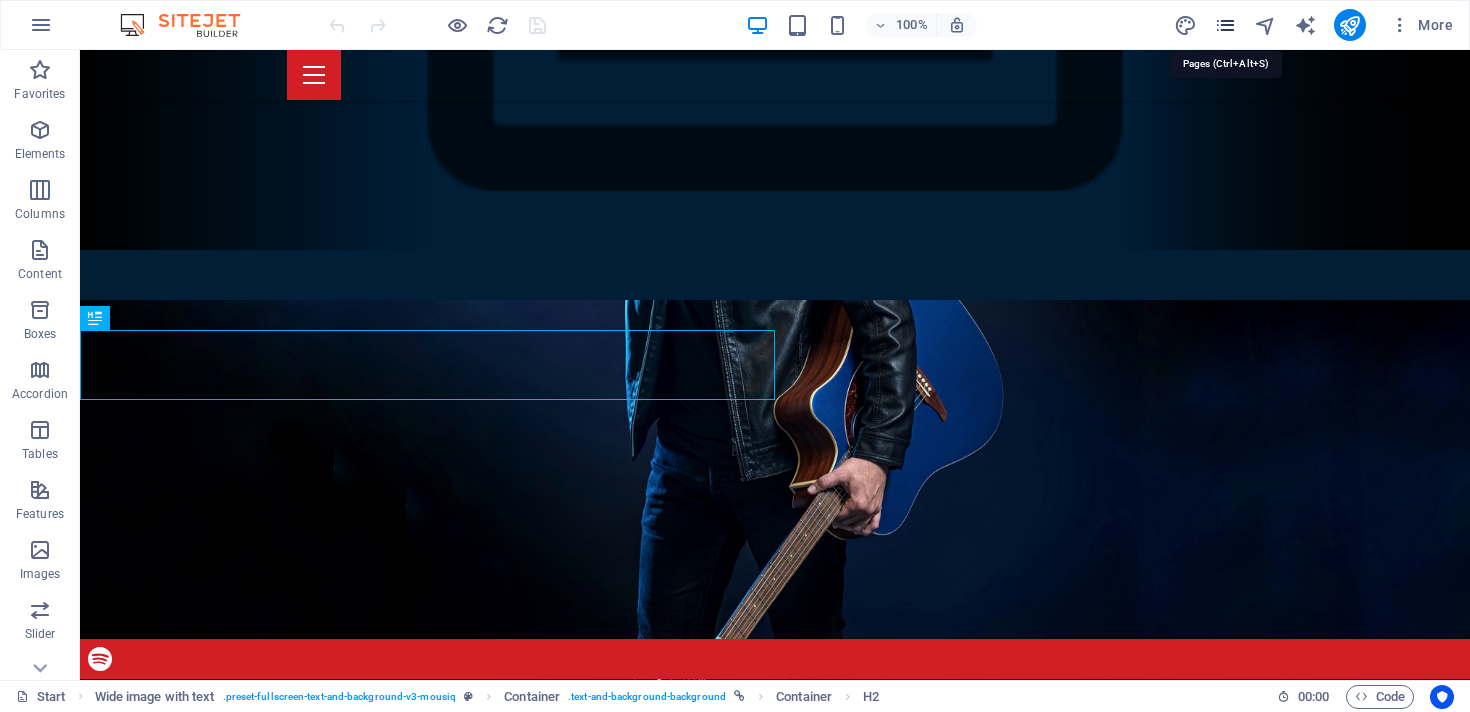 click at bounding box center [1225, 25] 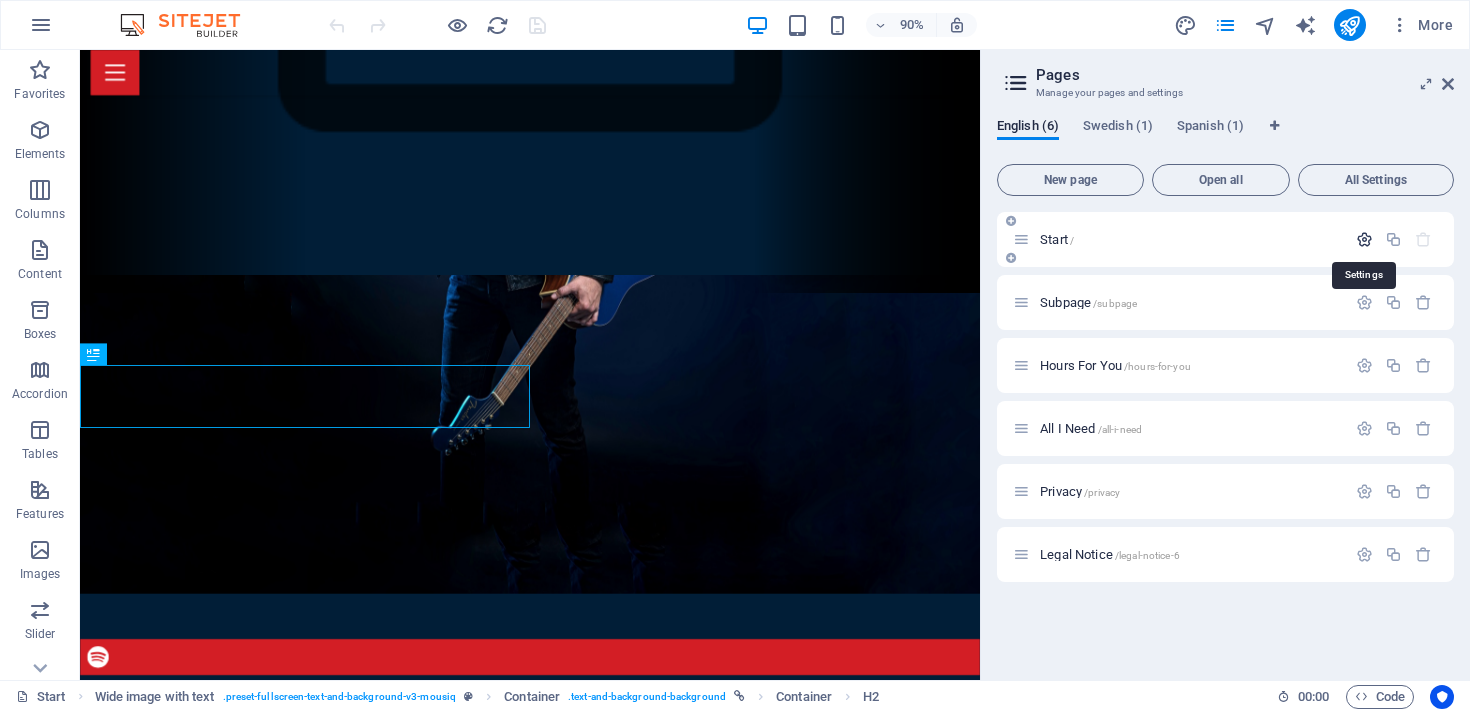 click at bounding box center [1364, 239] 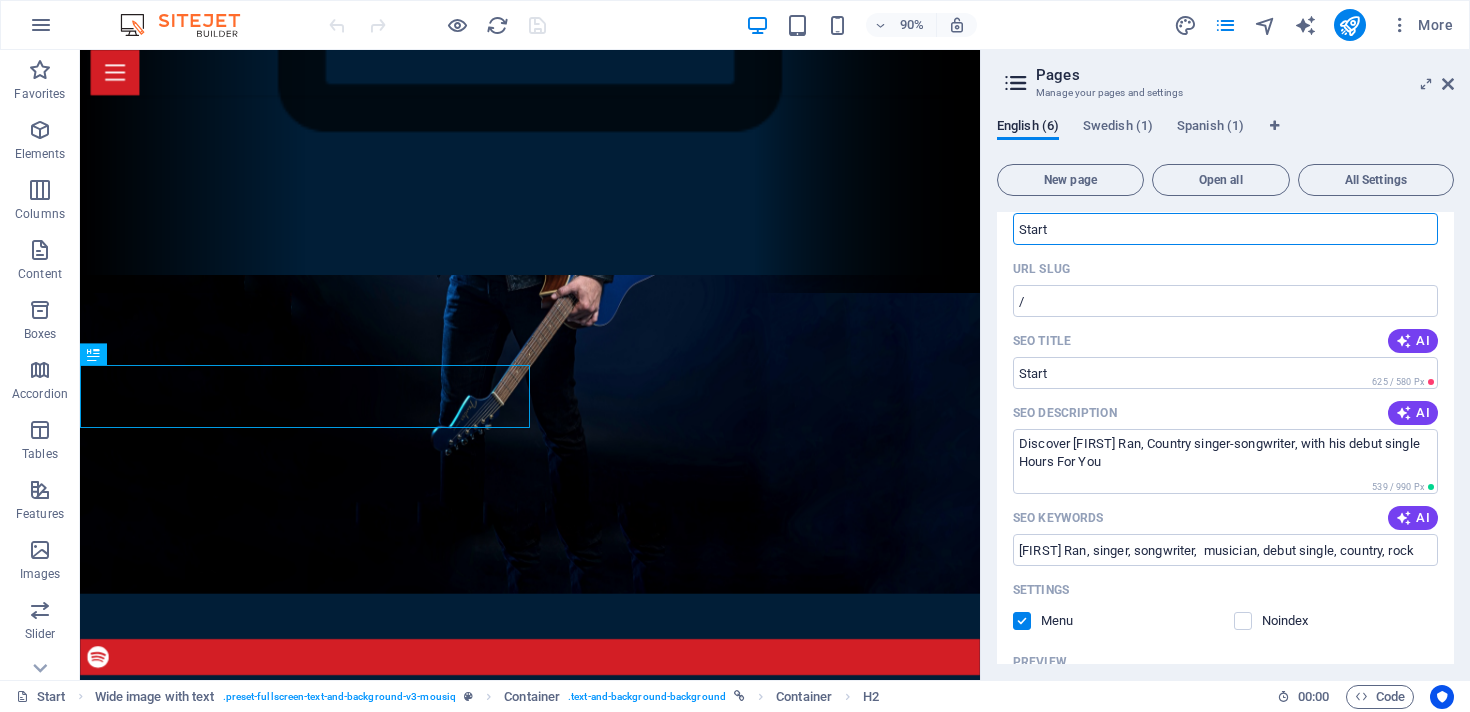 scroll, scrollTop: 0, scrollLeft: 0, axis: both 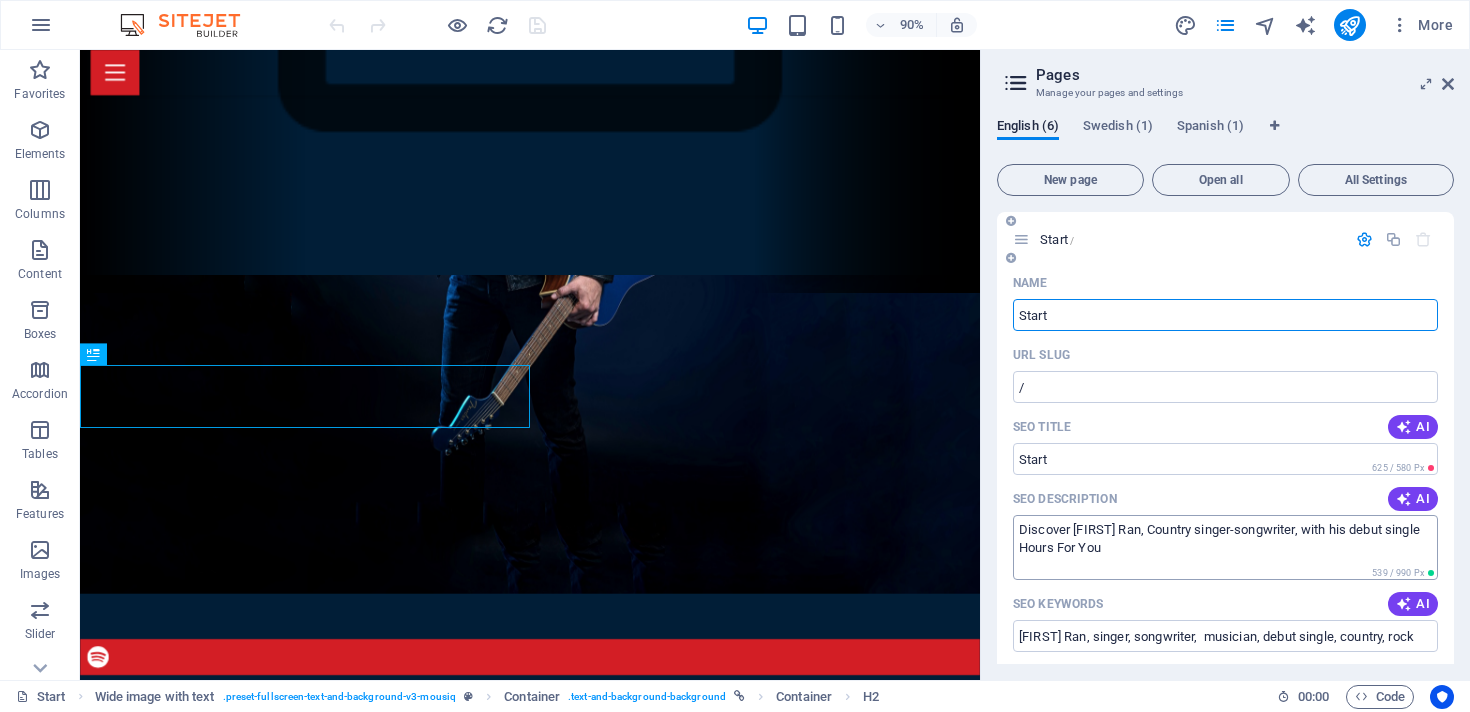 click on "Discover [FIRST] Ran, Country singer-songwriter, with his debut single Hours For You" at bounding box center (1225, 547) 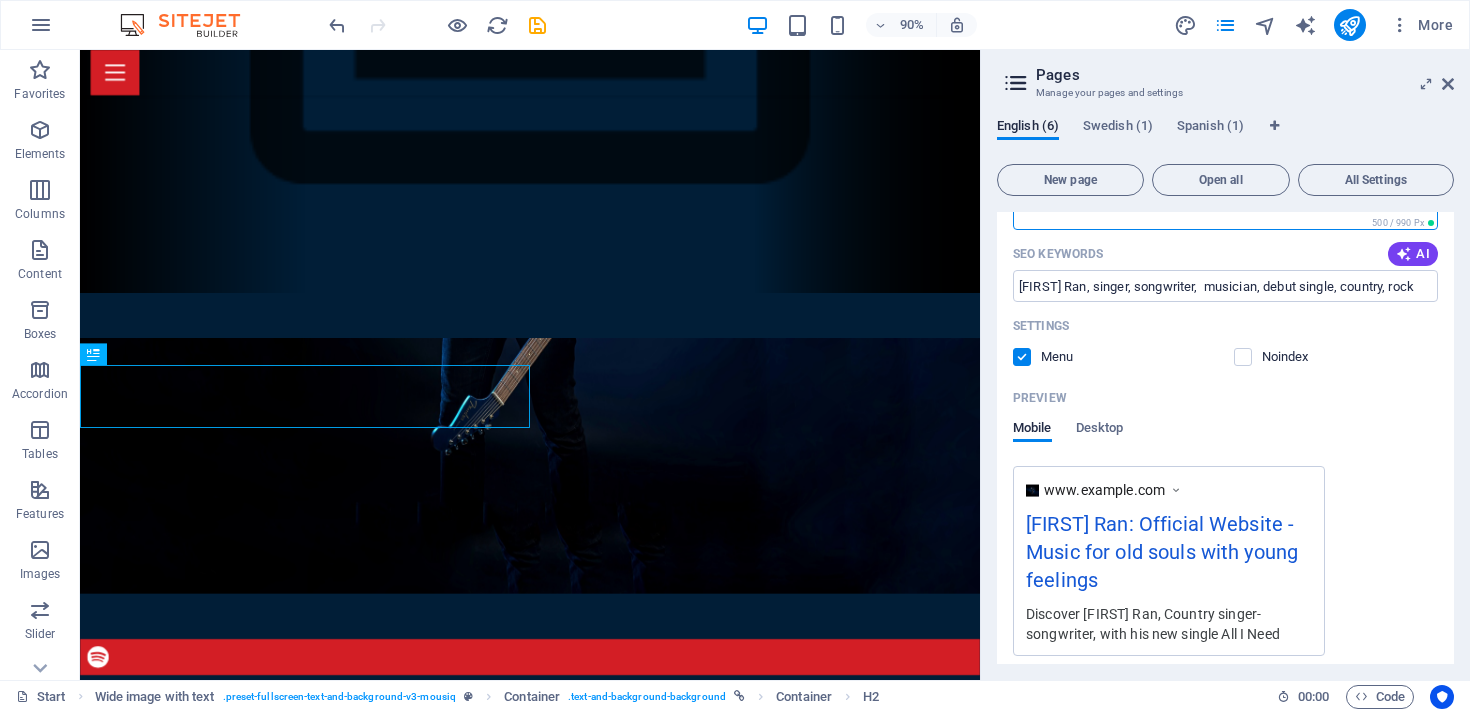 scroll, scrollTop: 0, scrollLeft: 0, axis: both 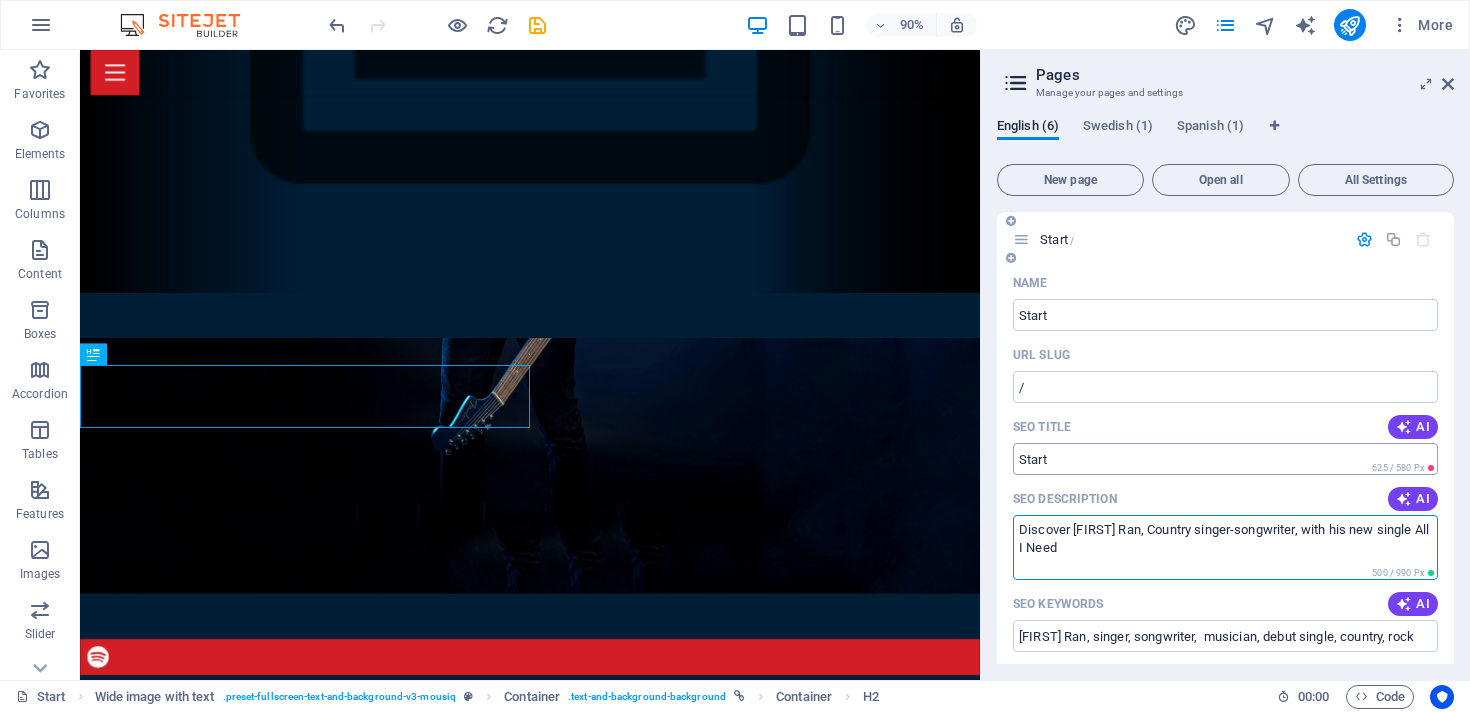 type on "Discover [FIRST] Ran, Country singer-songwriter, with his new single All I Need" 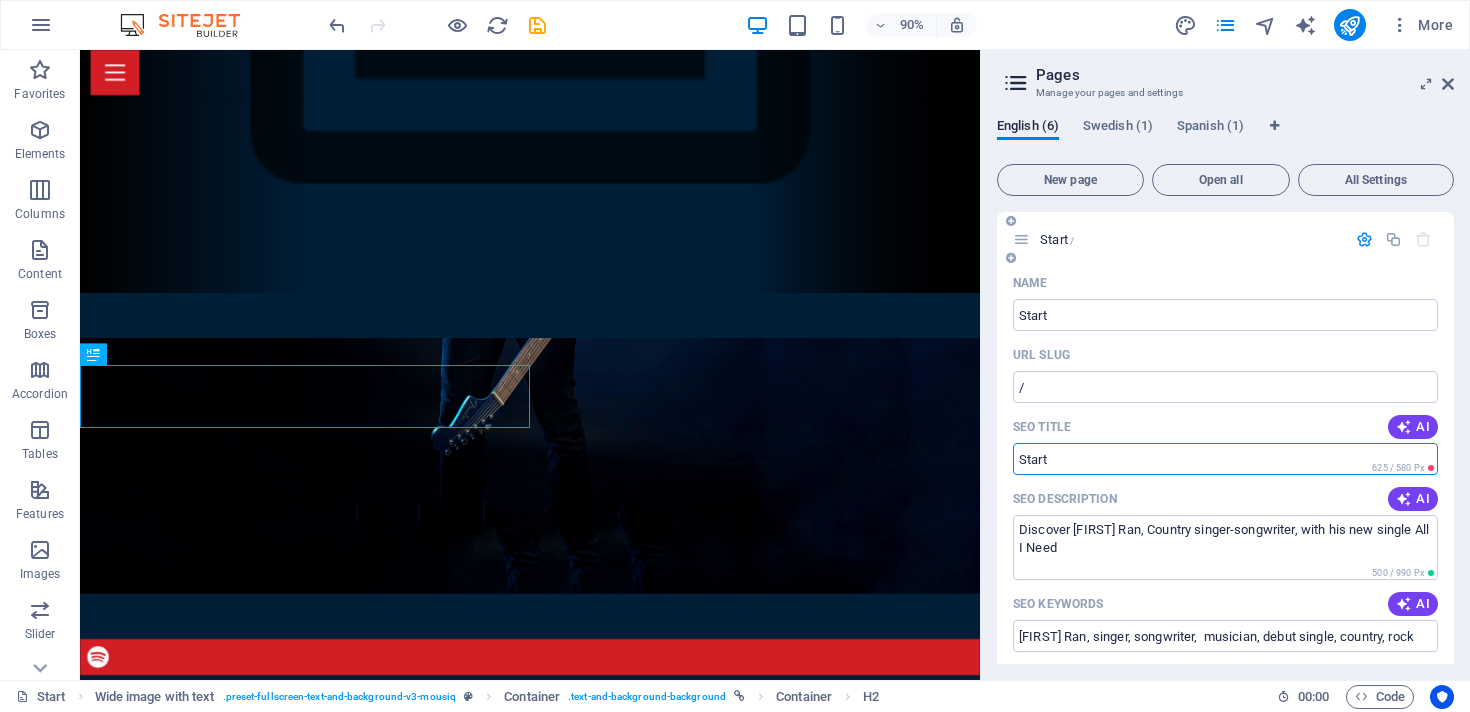 click on "SEO Title" at bounding box center (1225, 459) 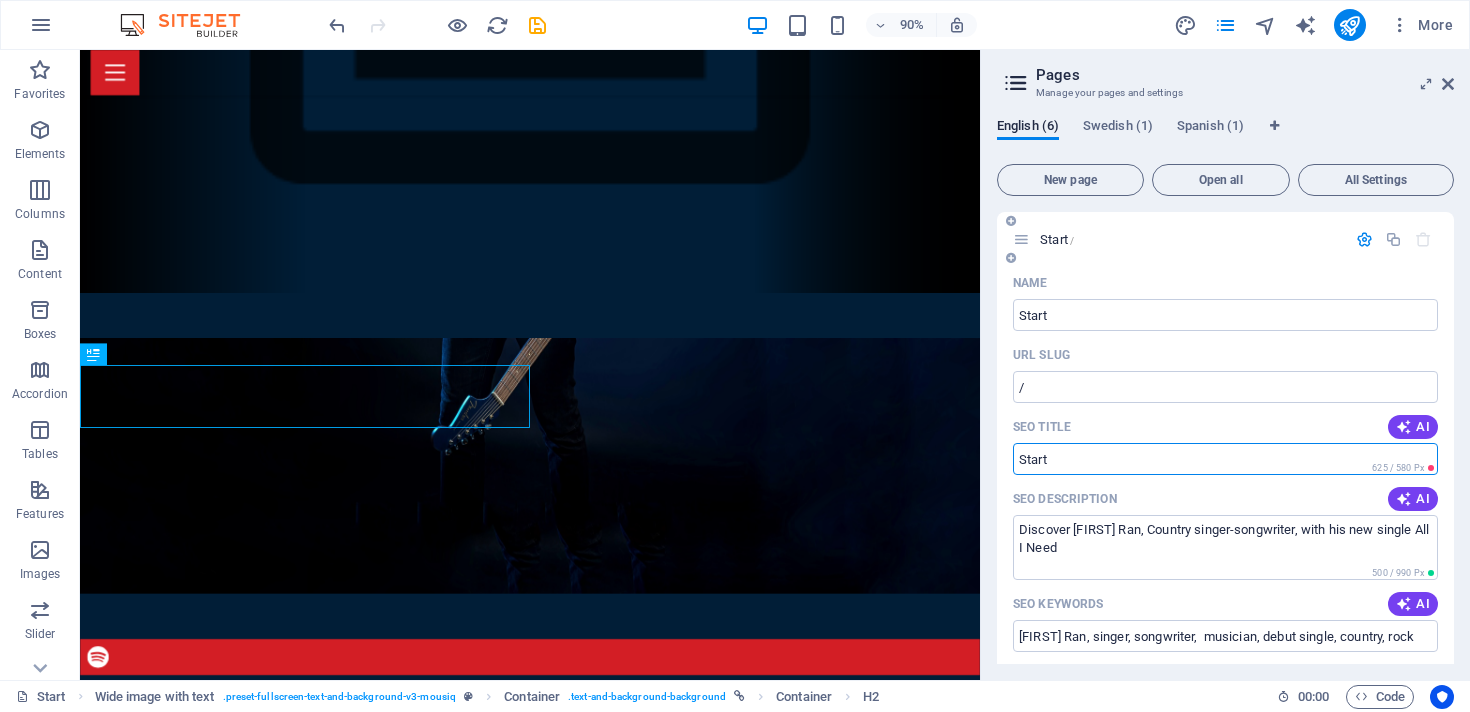 click on "SEO Title" at bounding box center [1225, 459] 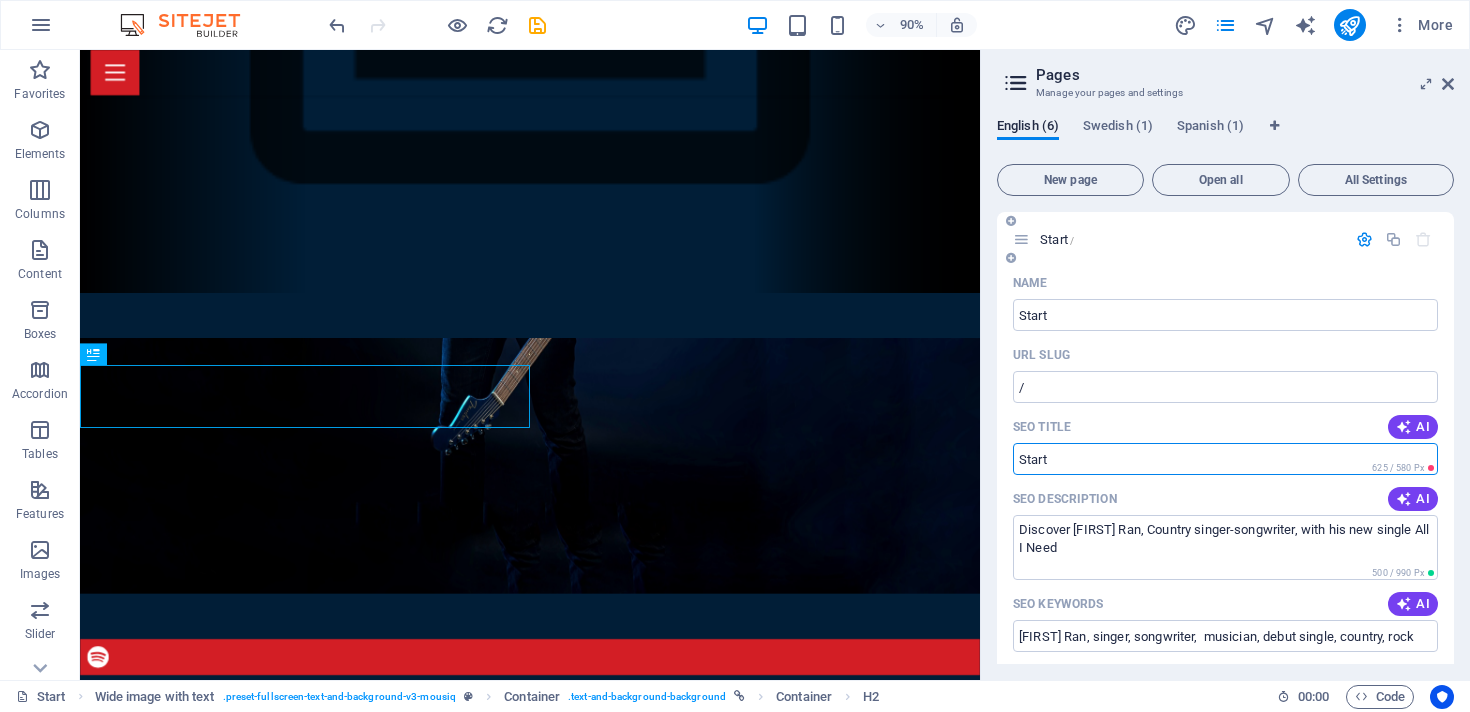 click on "SEO Title" at bounding box center [1225, 459] 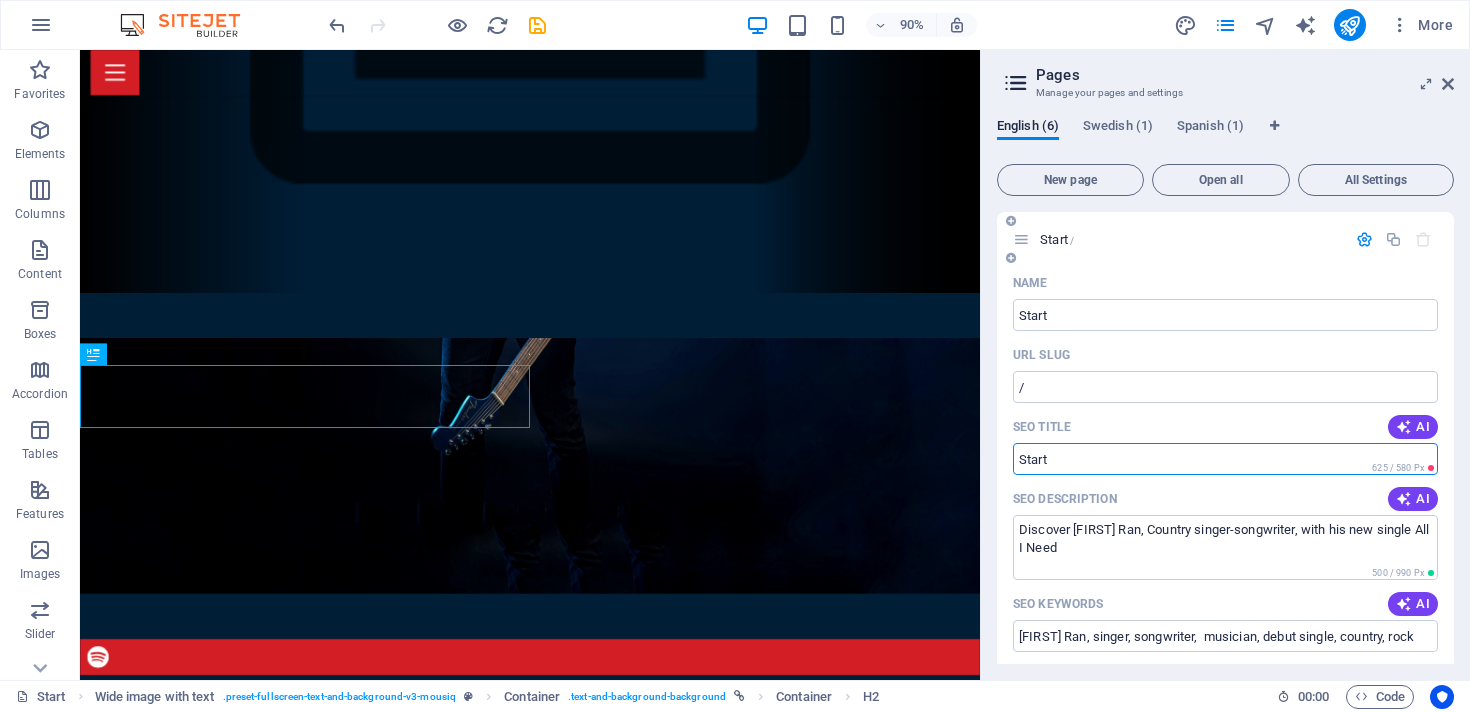 click on "SEO Title" at bounding box center [1225, 459] 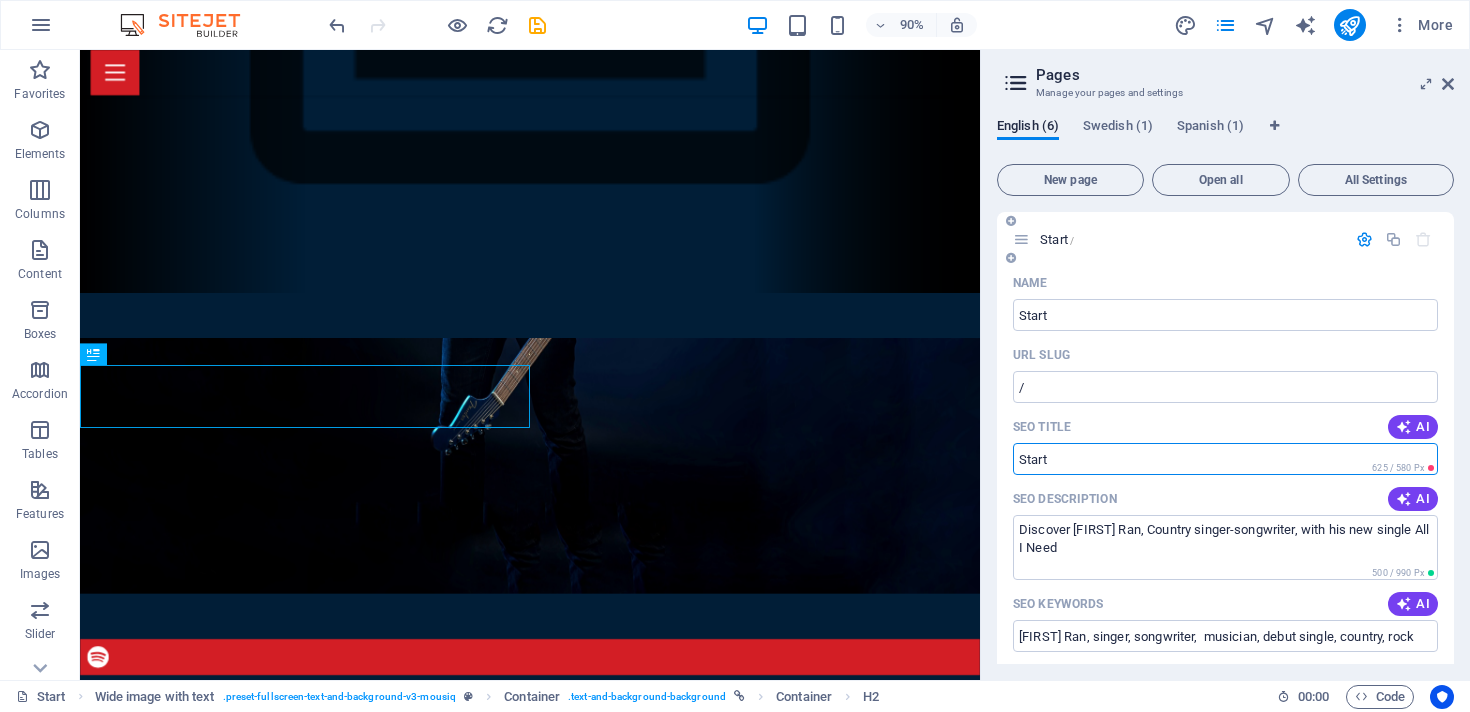 click on "SEO Title AI" at bounding box center (1225, 427) 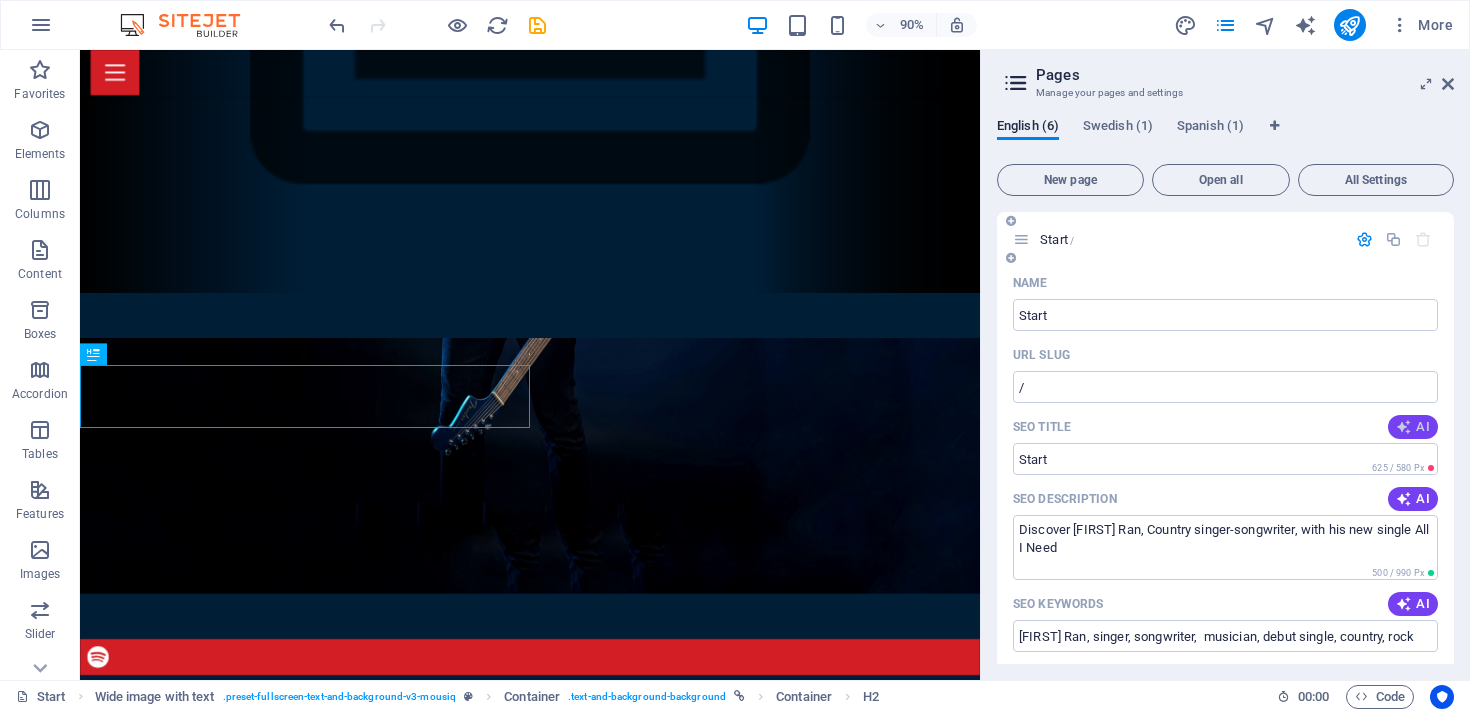 click at bounding box center [1404, 427] 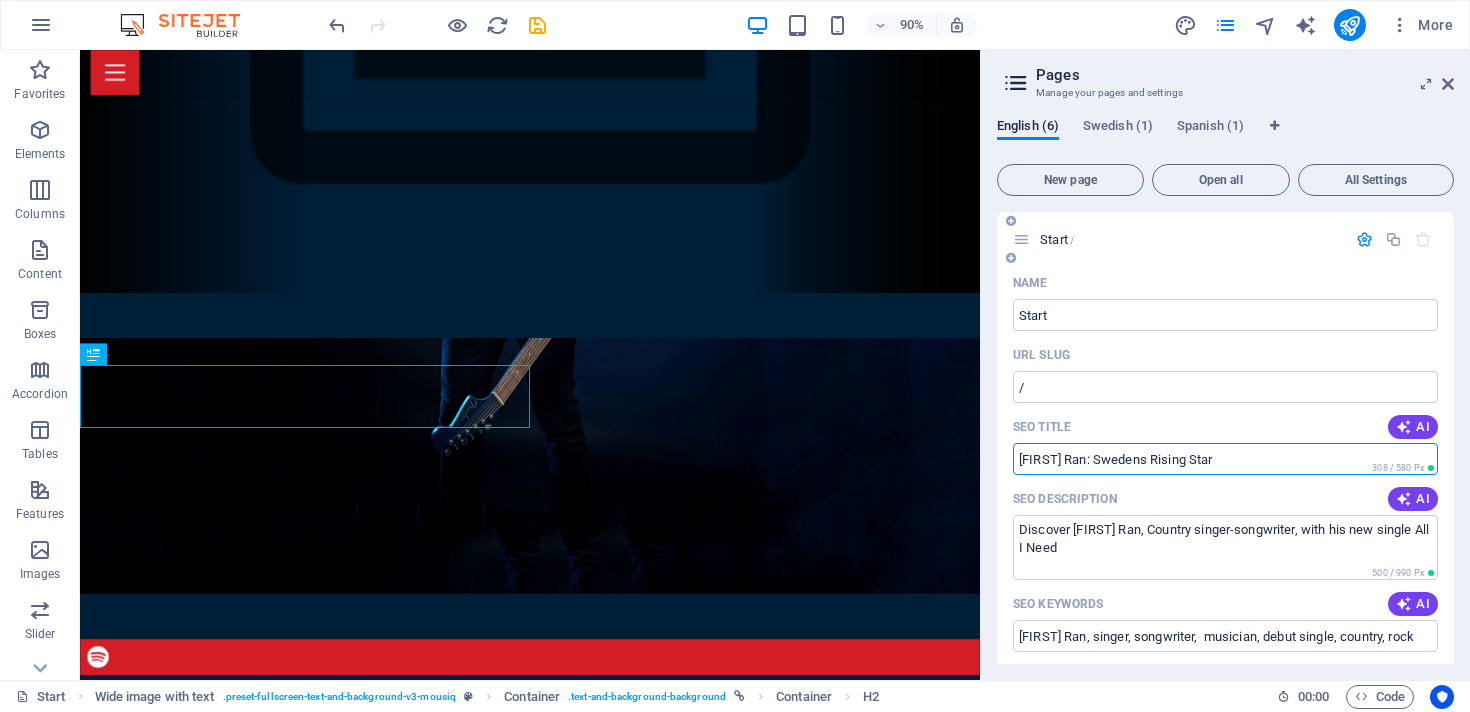 drag, startPoint x: 1228, startPoint y: 457, endPoint x: 1093, endPoint y: 463, distance: 135.13327 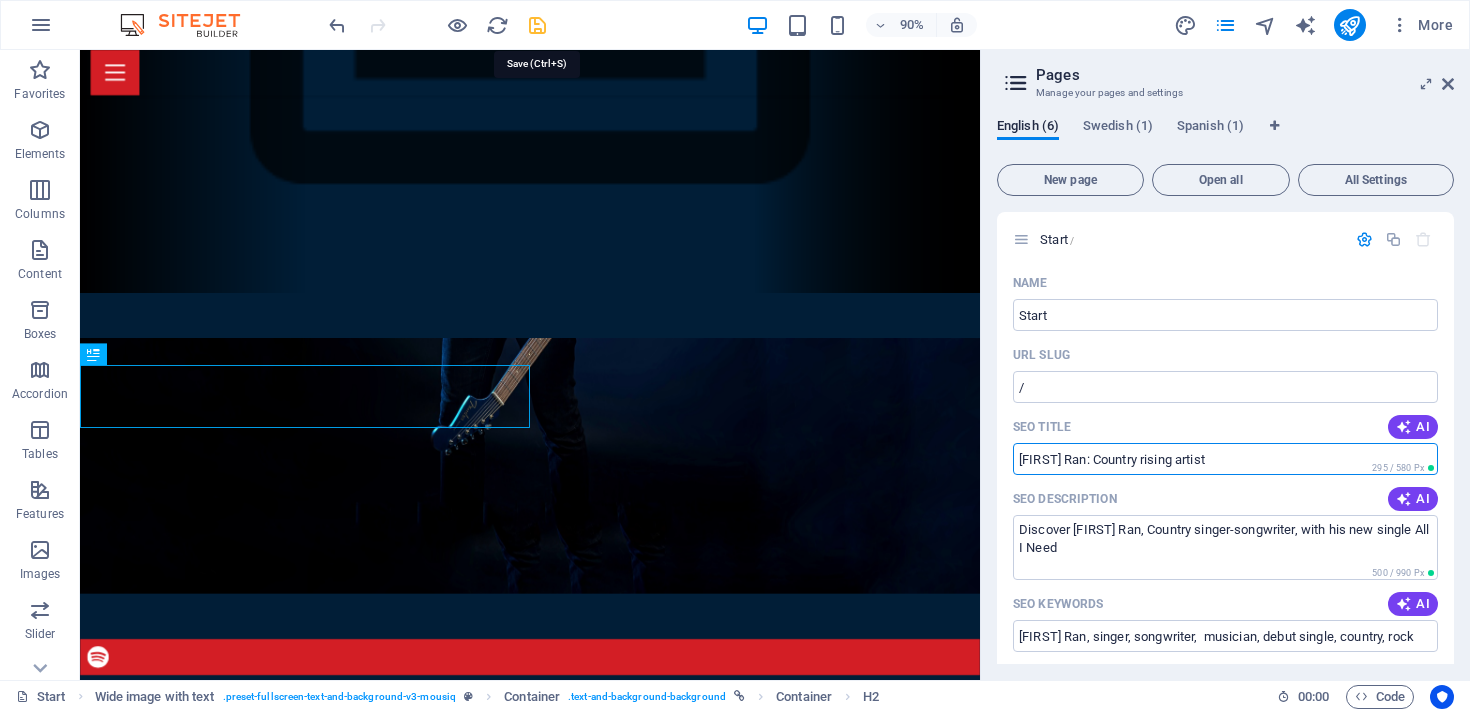 type on "[FIRST] Ran: Country rising artist" 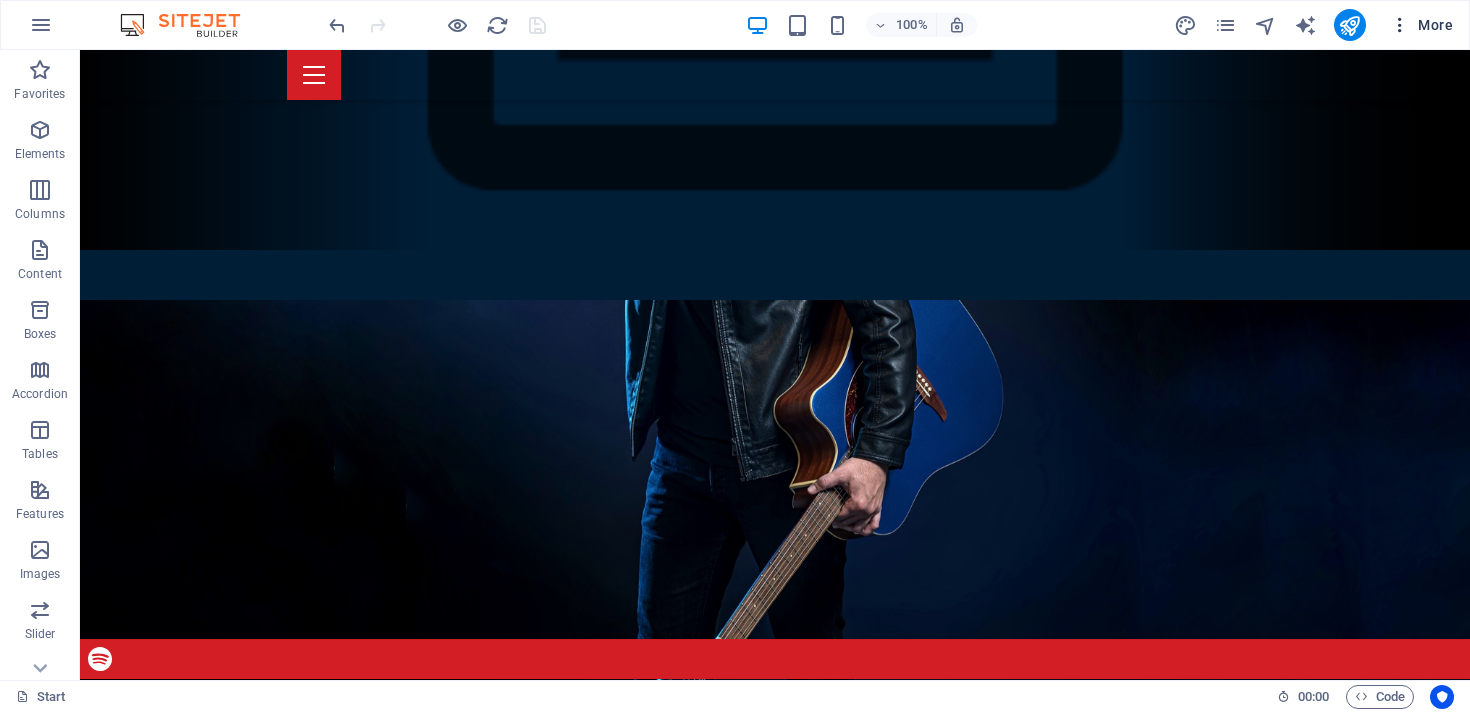 click on "More" at bounding box center [1421, 25] 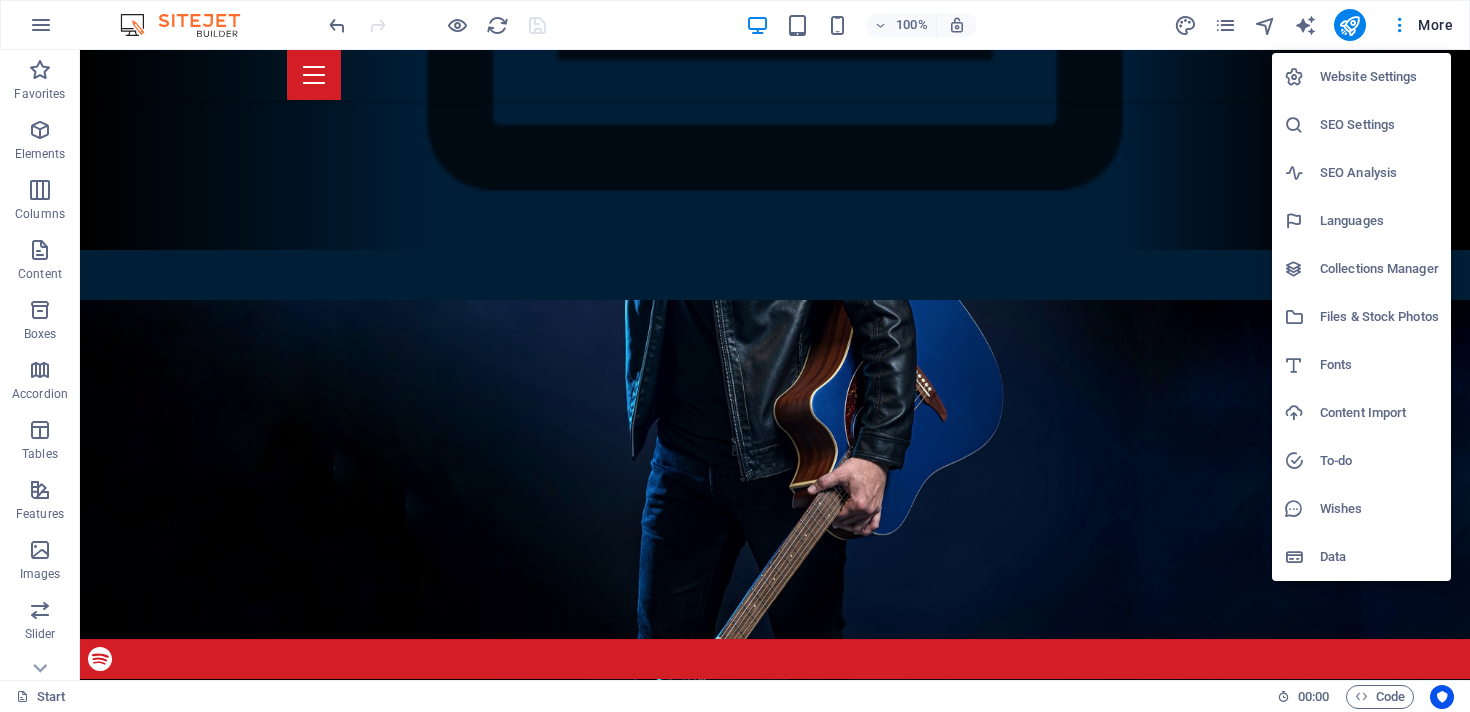 click on "SEO Settings" at bounding box center [1379, 125] 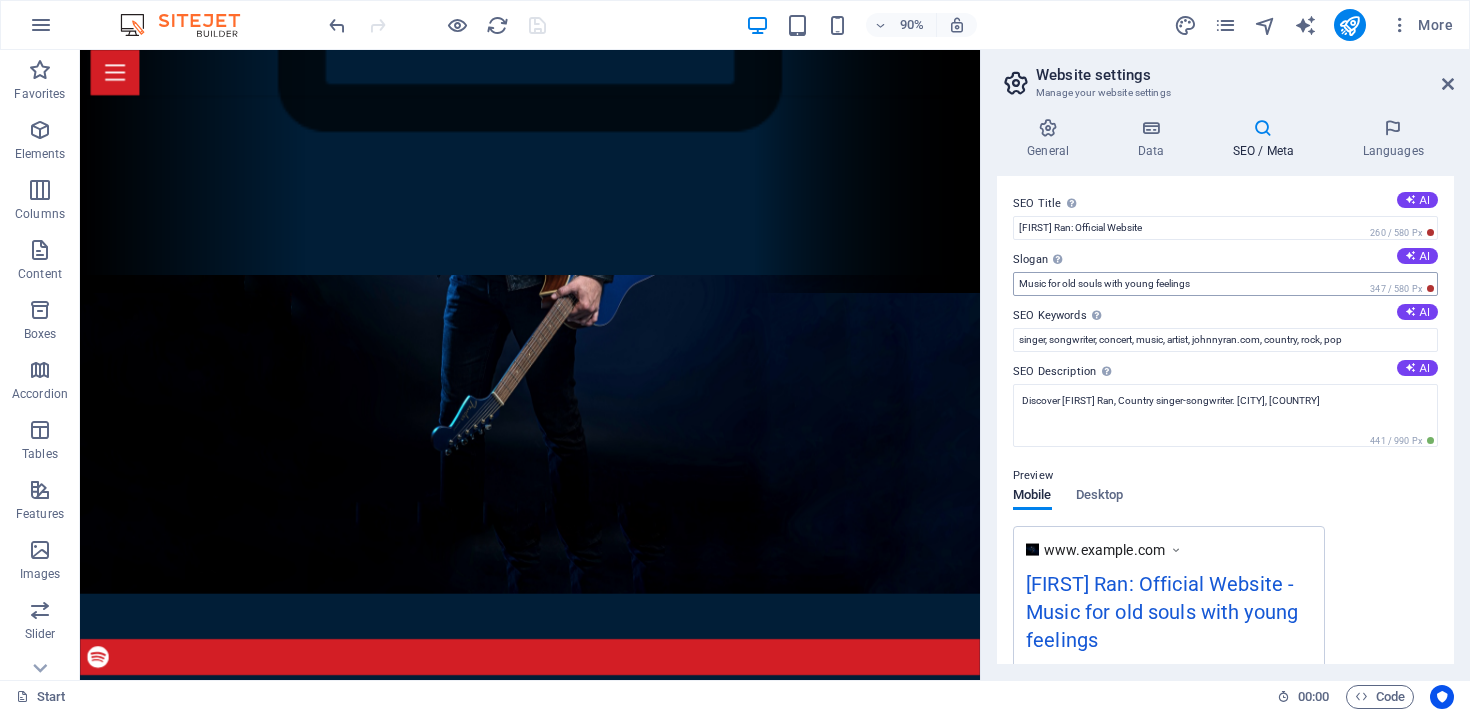 type 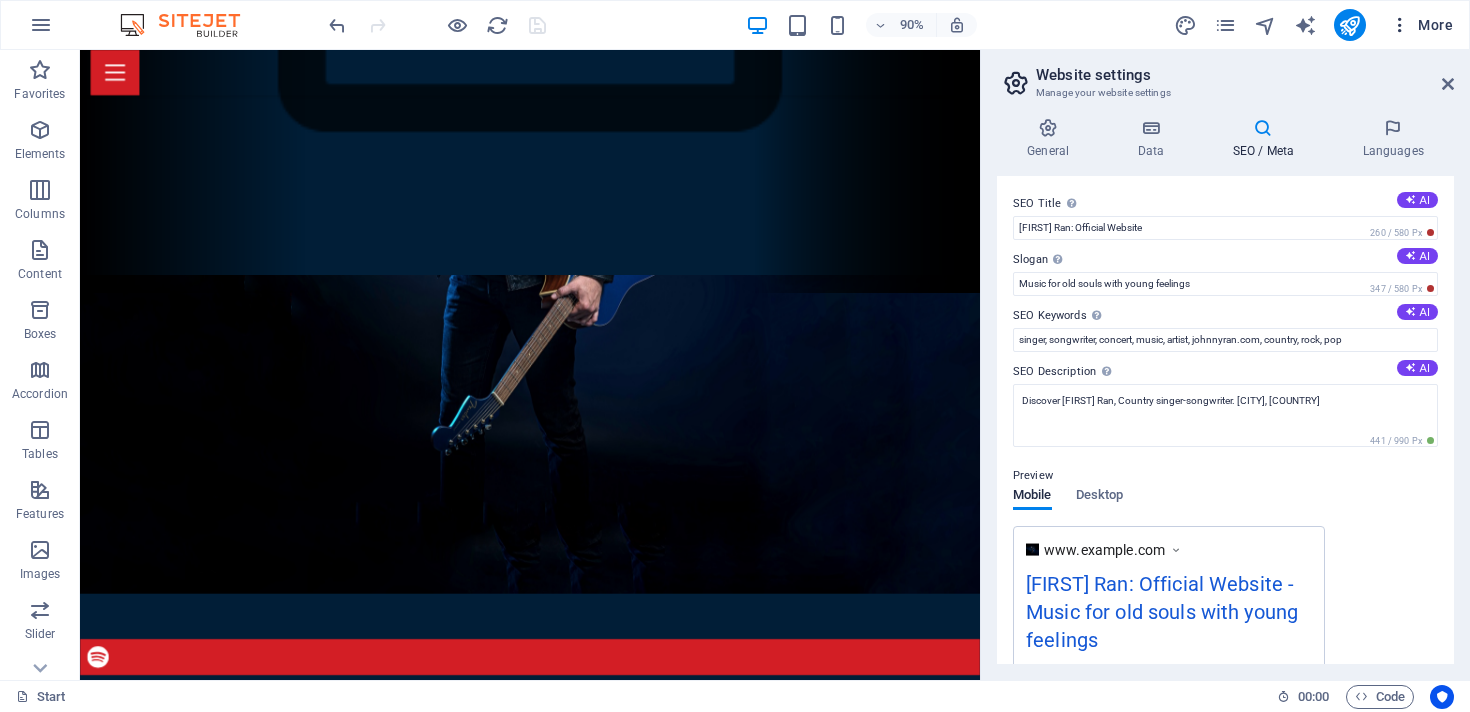 click on "More" at bounding box center (1421, 25) 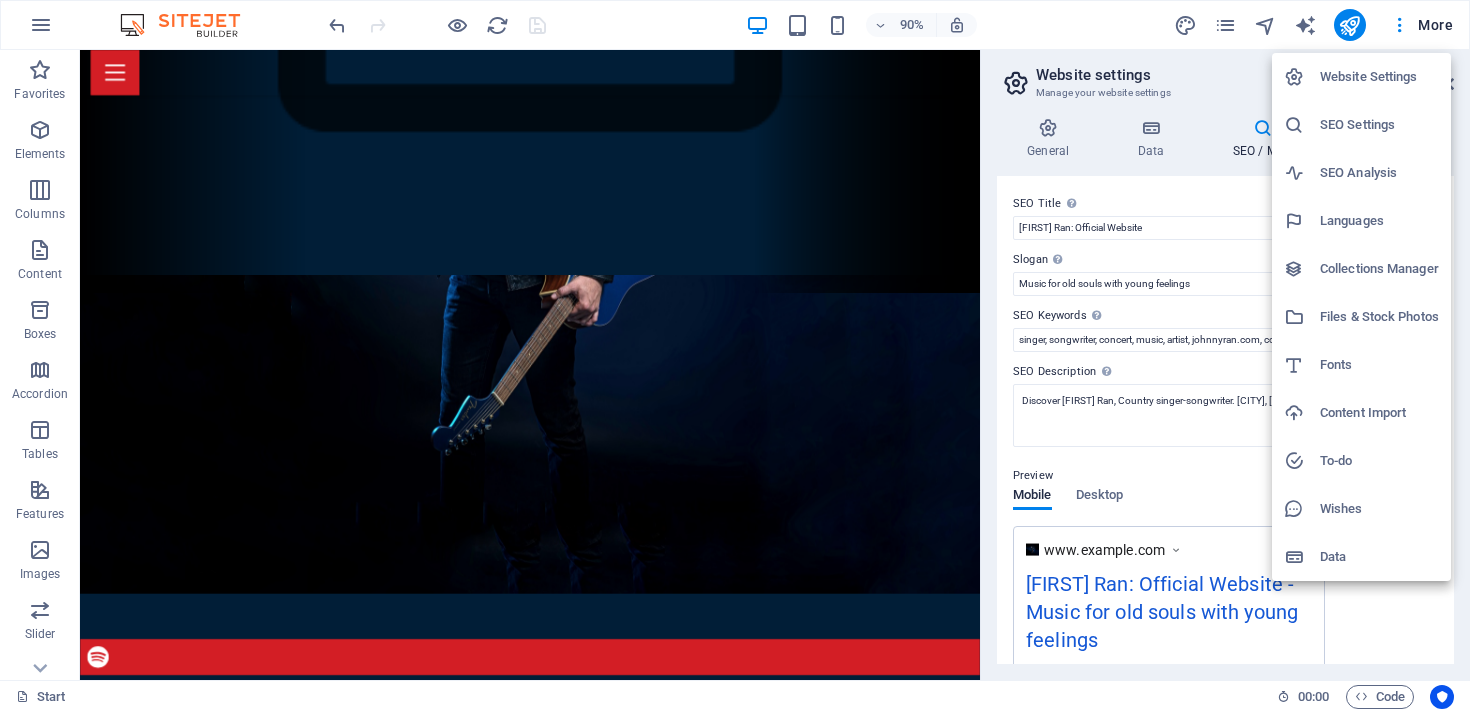 click on "SEO Analysis" at bounding box center (1379, 173) 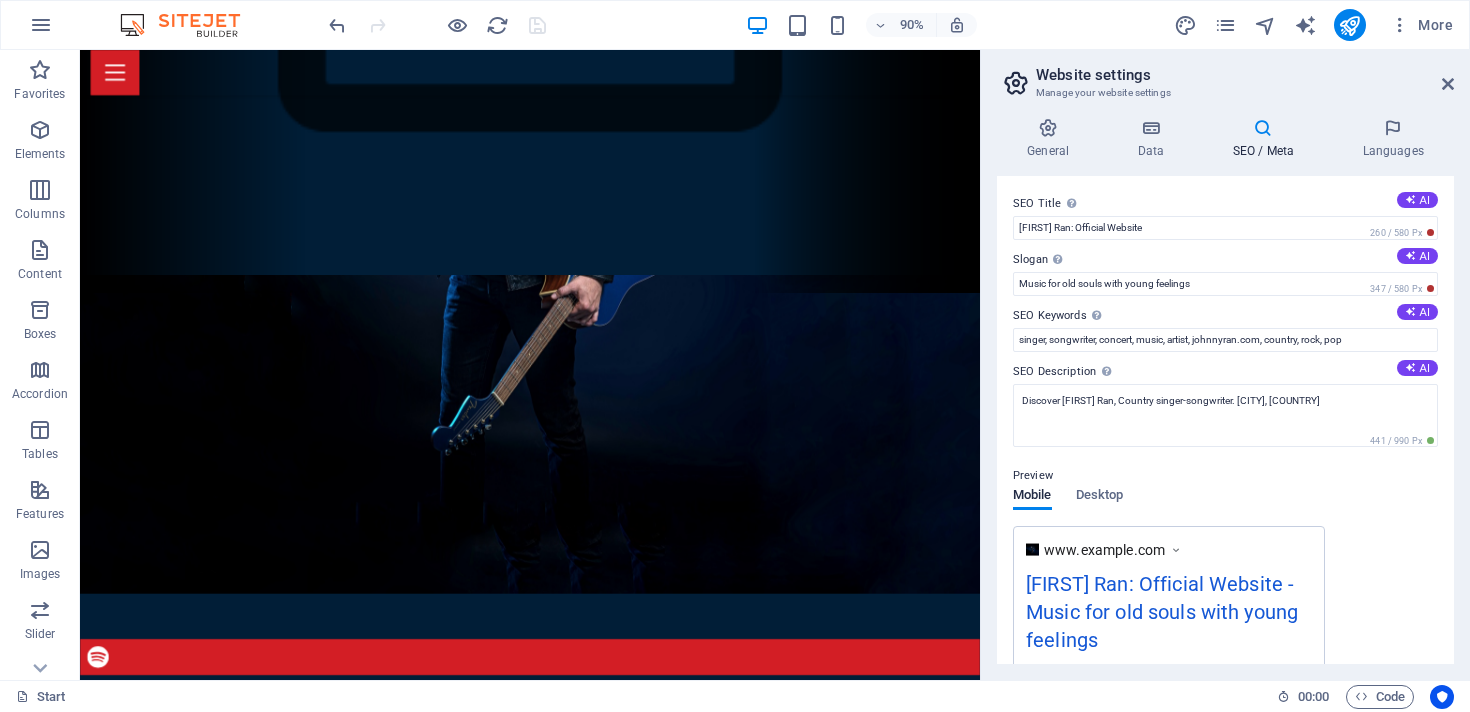 select on "google.com" 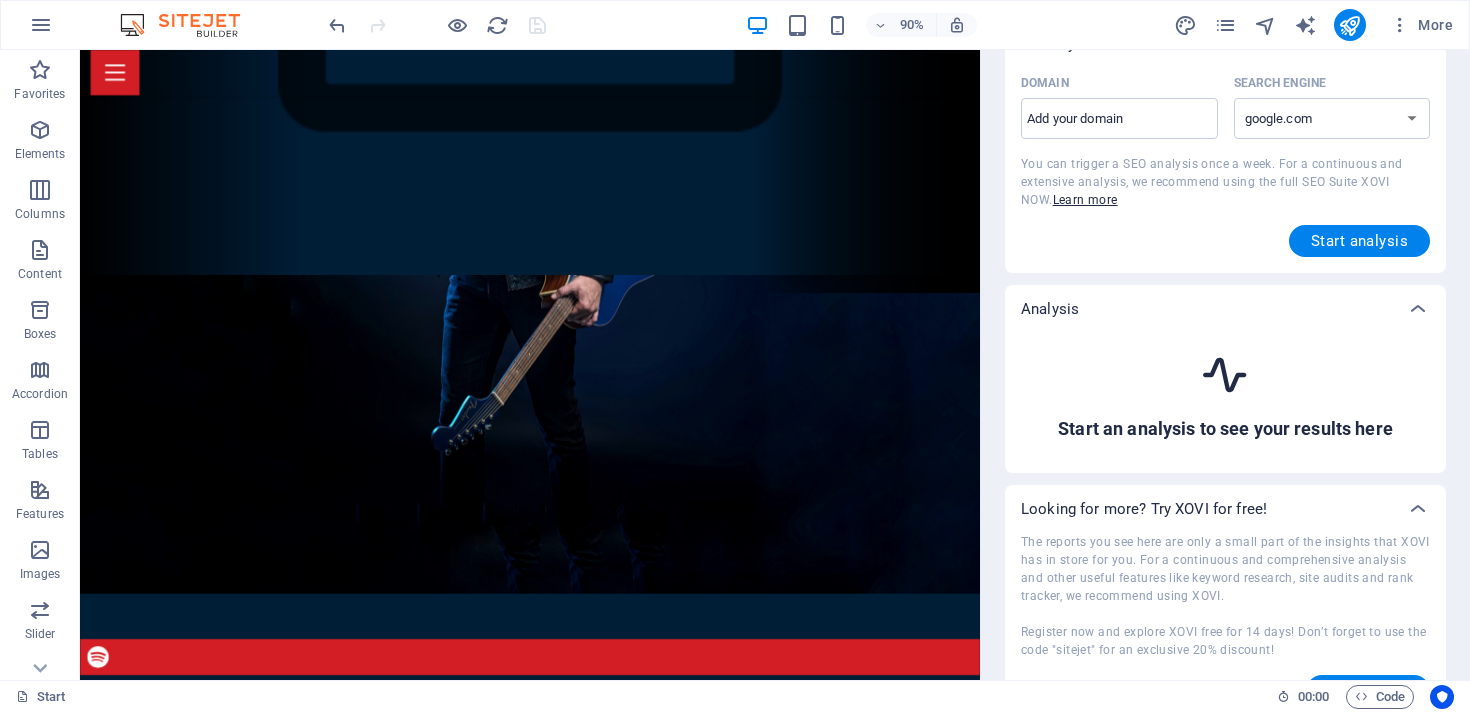 scroll, scrollTop: 0, scrollLeft: 0, axis: both 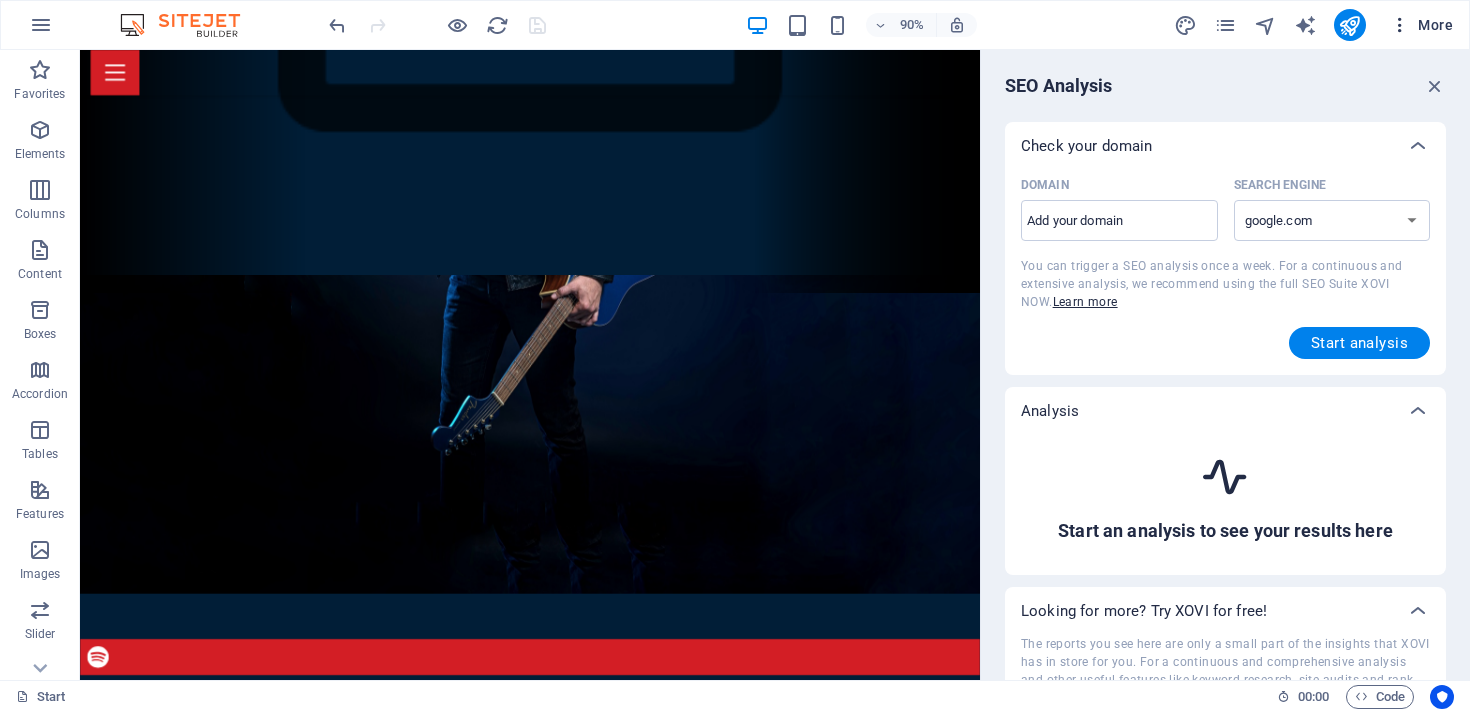 click on "More" at bounding box center [1421, 25] 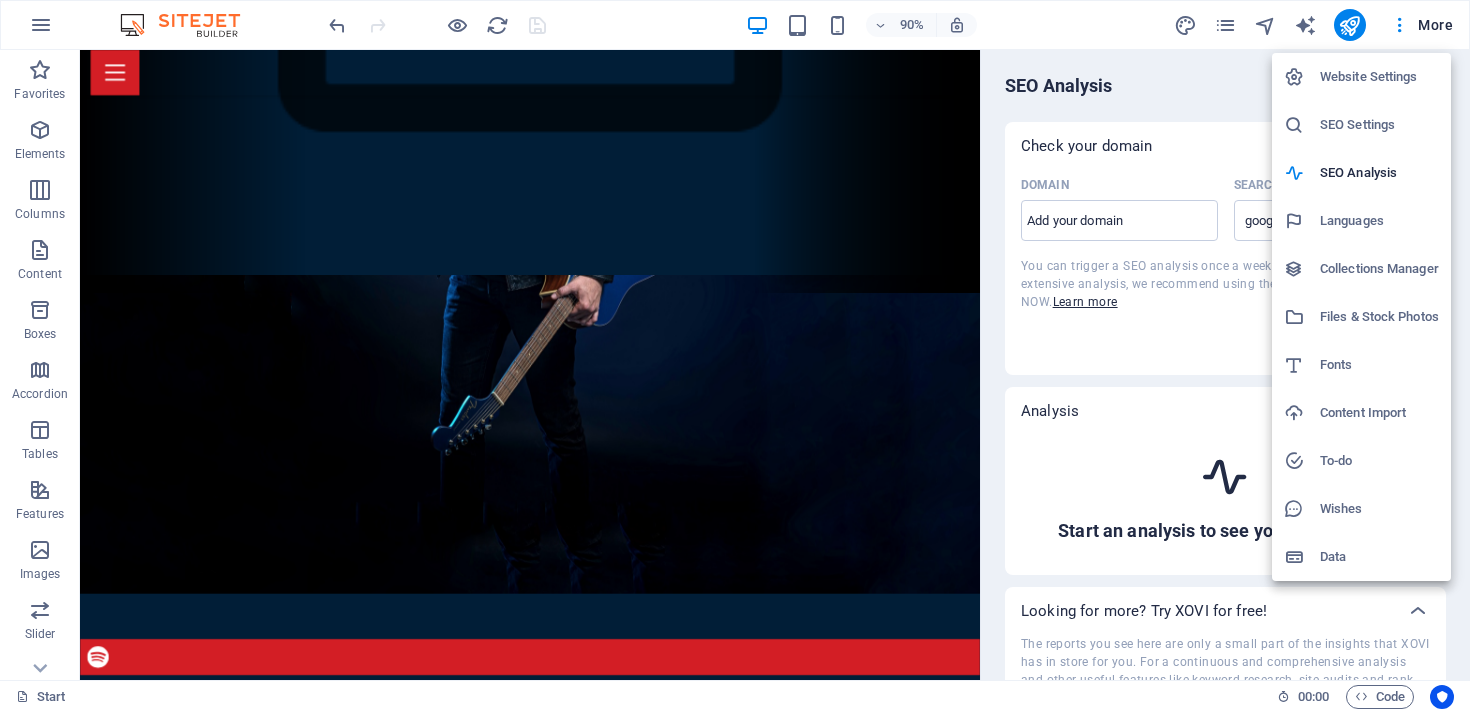 click on "SEO Settings" at bounding box center [1379, 125] 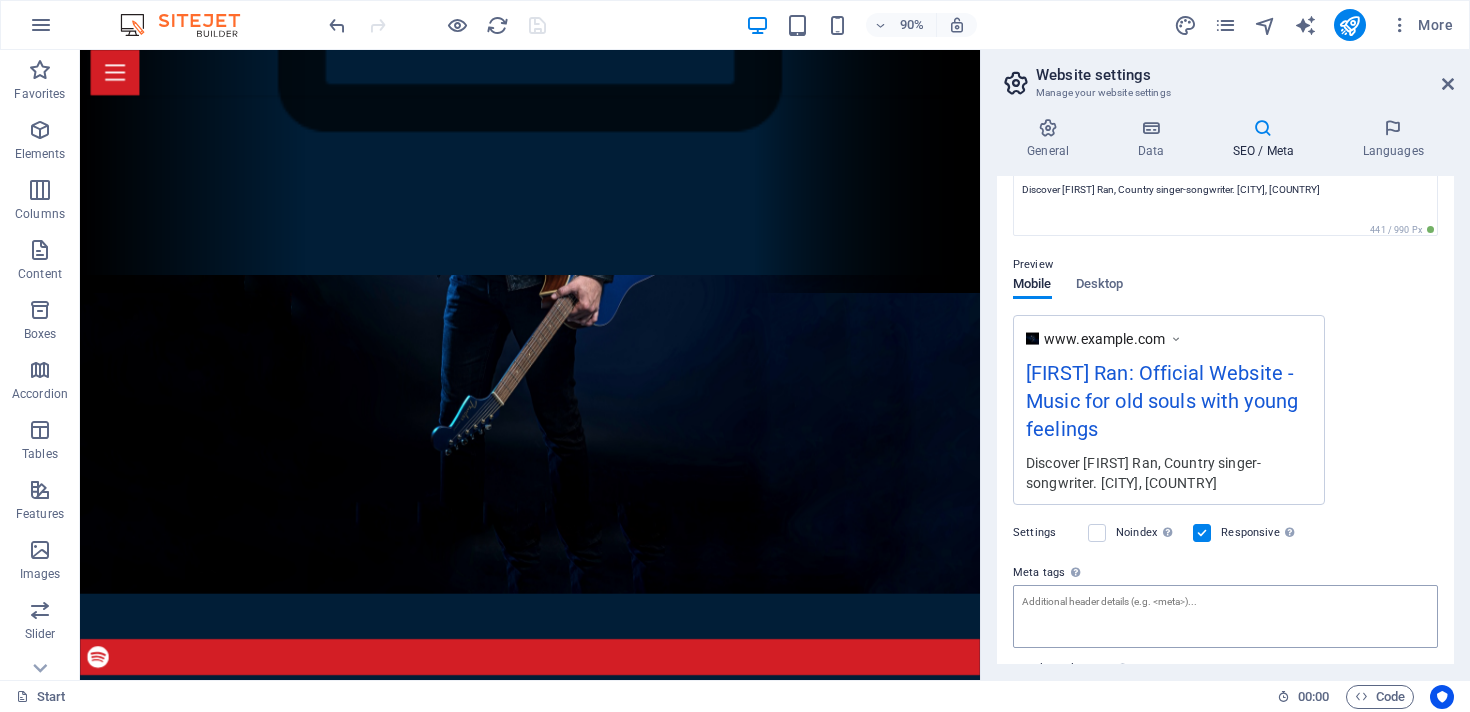 scroll, scrollTop: 208, scrollLeft: 0, axis: vertical 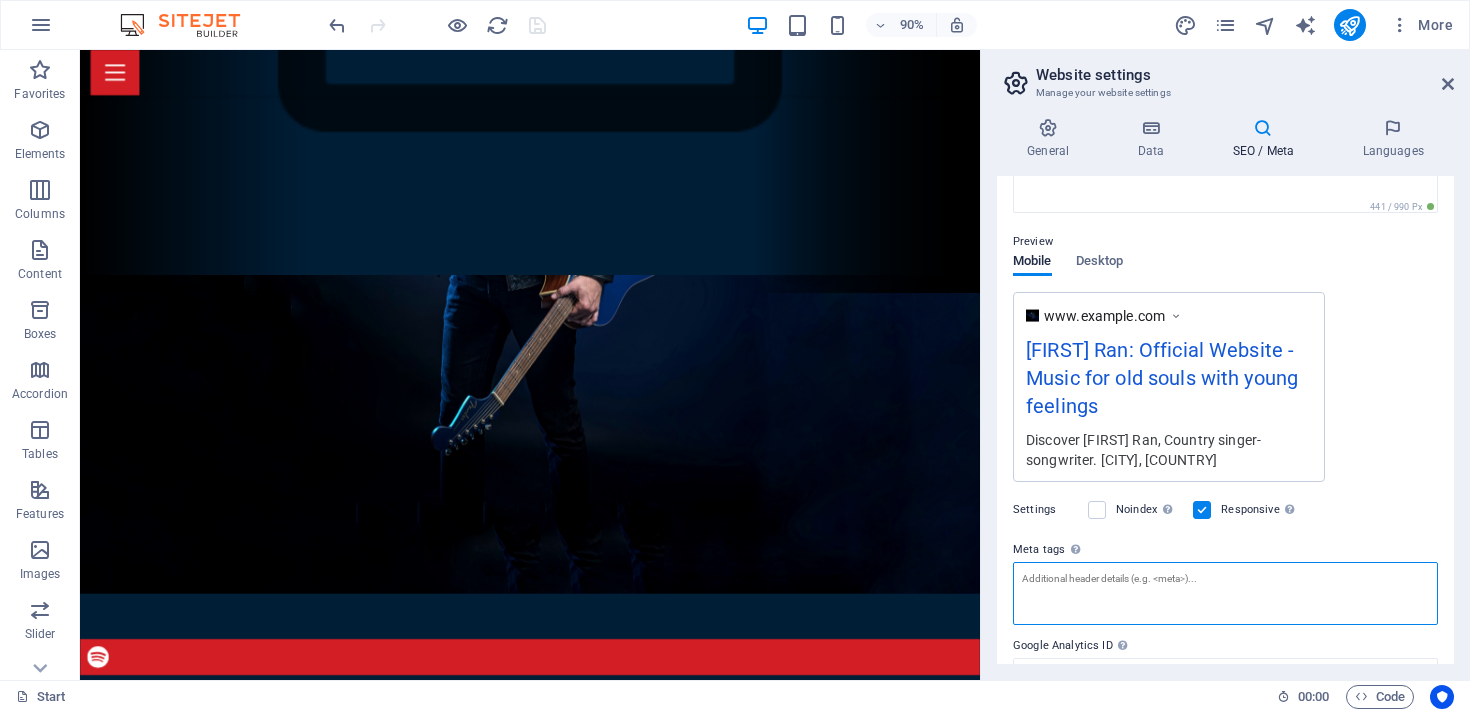 click on "Meta tags Enter HTML code here that will be placed inside the  tags of your website. Please note that your website may not function if you include code with errors." at bounding box center (1225, 593) 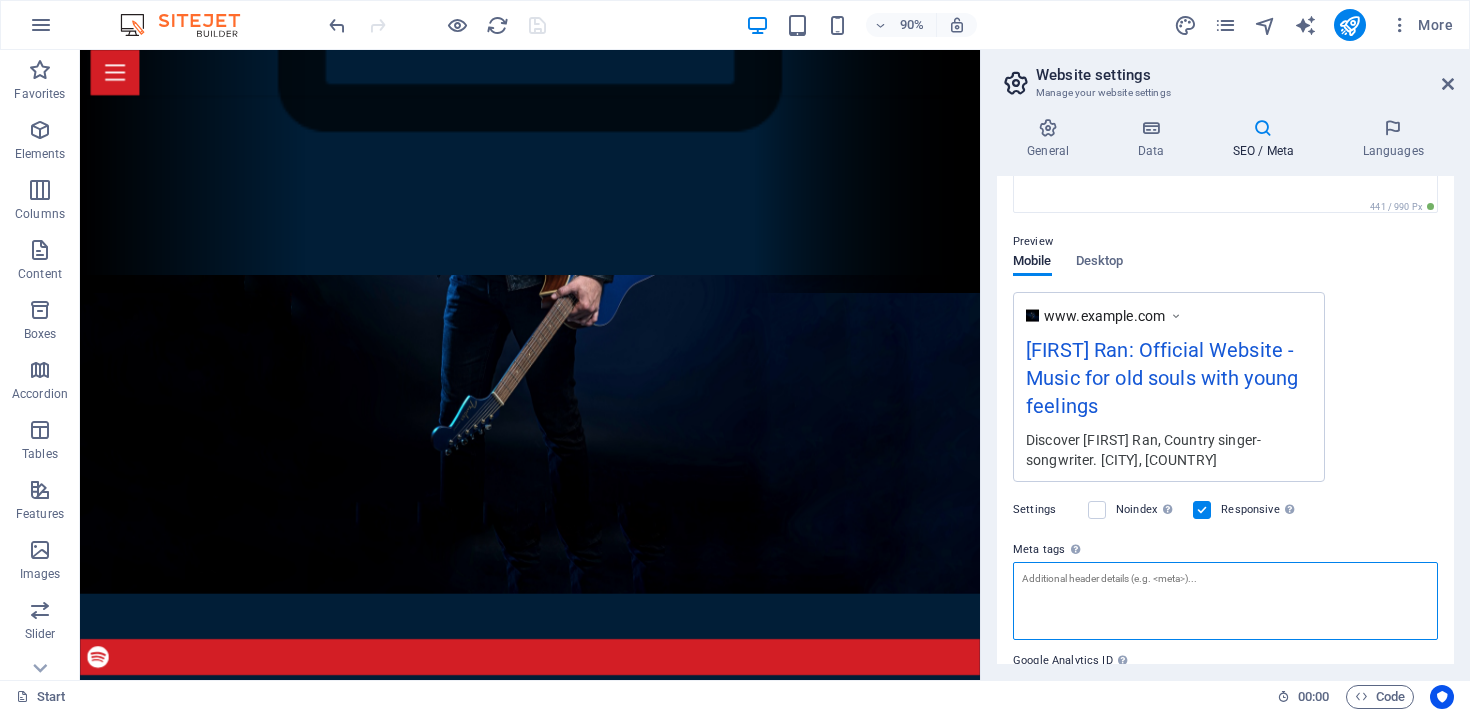 paste on "<meta name="facebook-domain-verification" content="u63iebt9gj9kc5wmtofw02hxchh3nw" />" 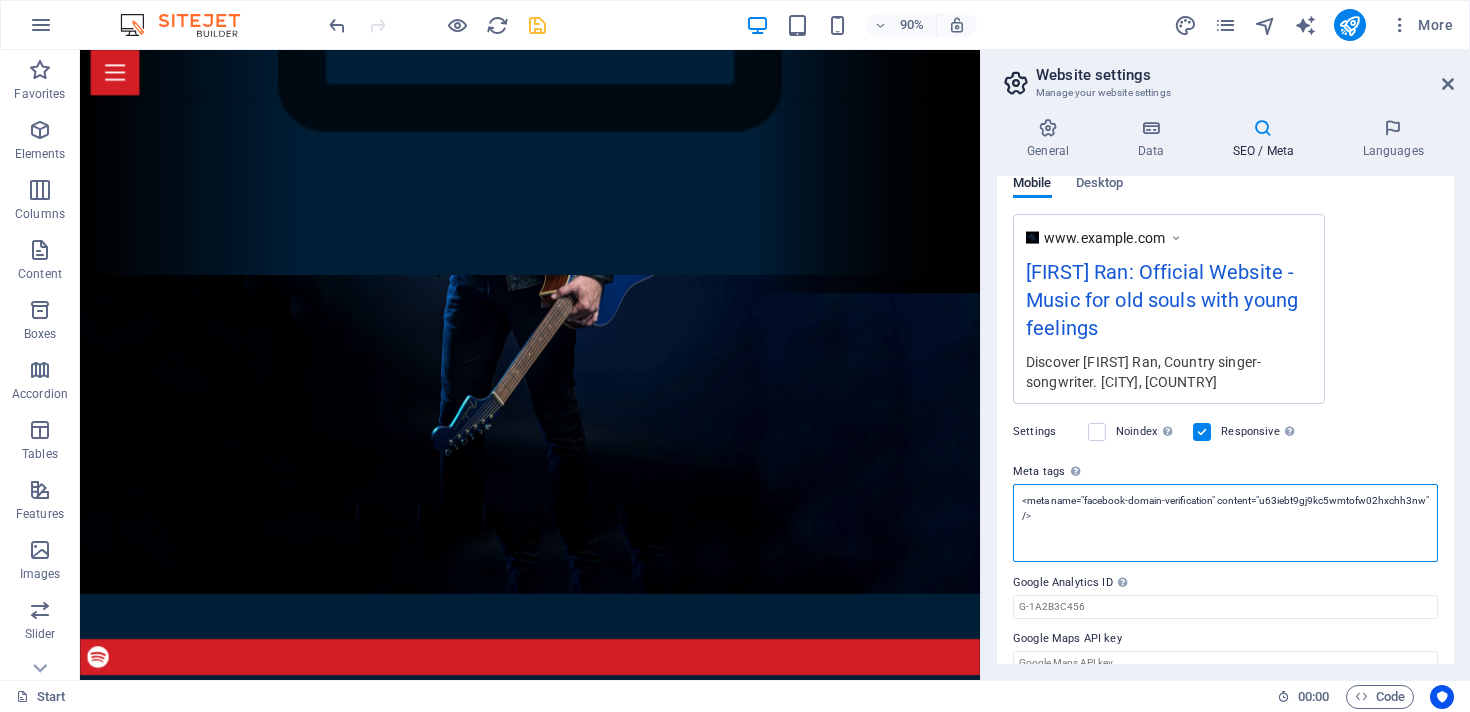 scroll, scrollTop: 338, scrollLeft: 0, axis: vertical 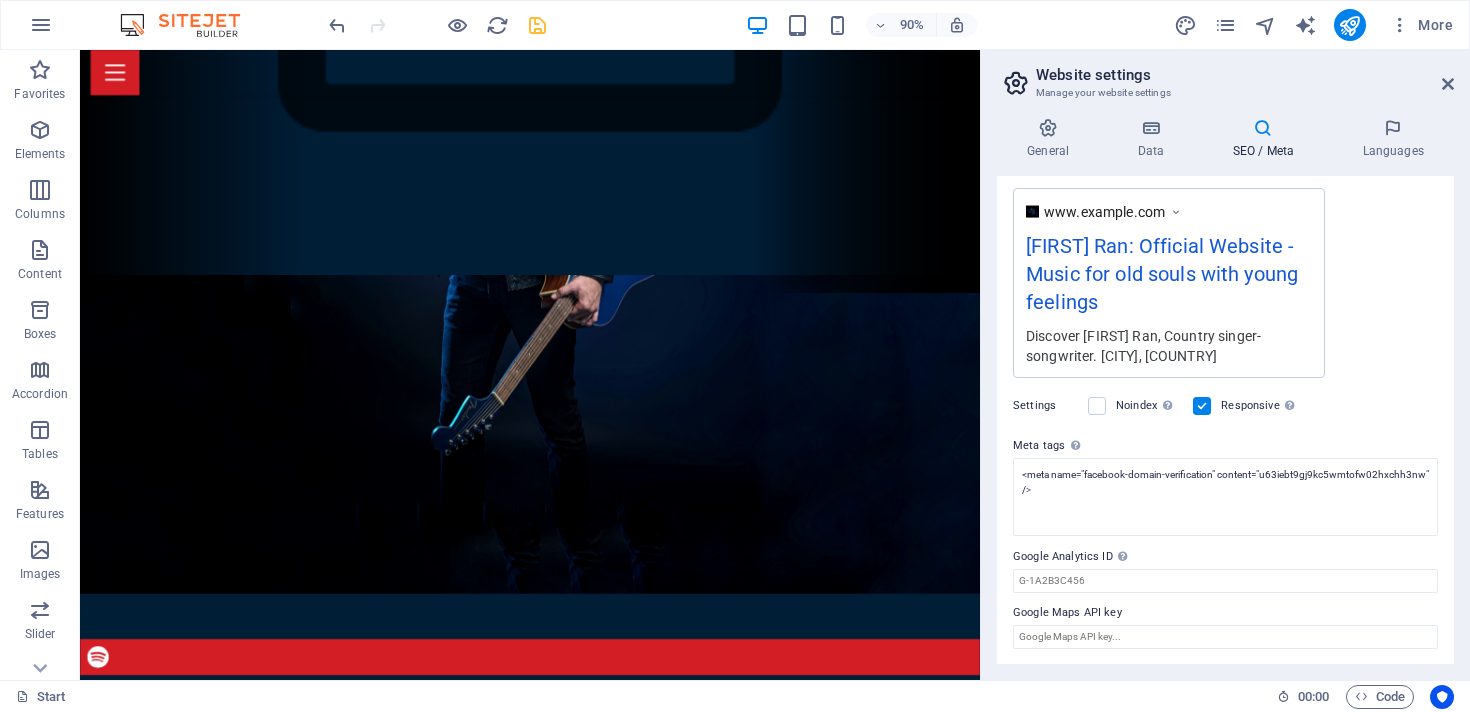 type on "<meta name="facebook-domain-verification" content="u63iebt9gj9kc5wmtofw02hxchh3nw">" 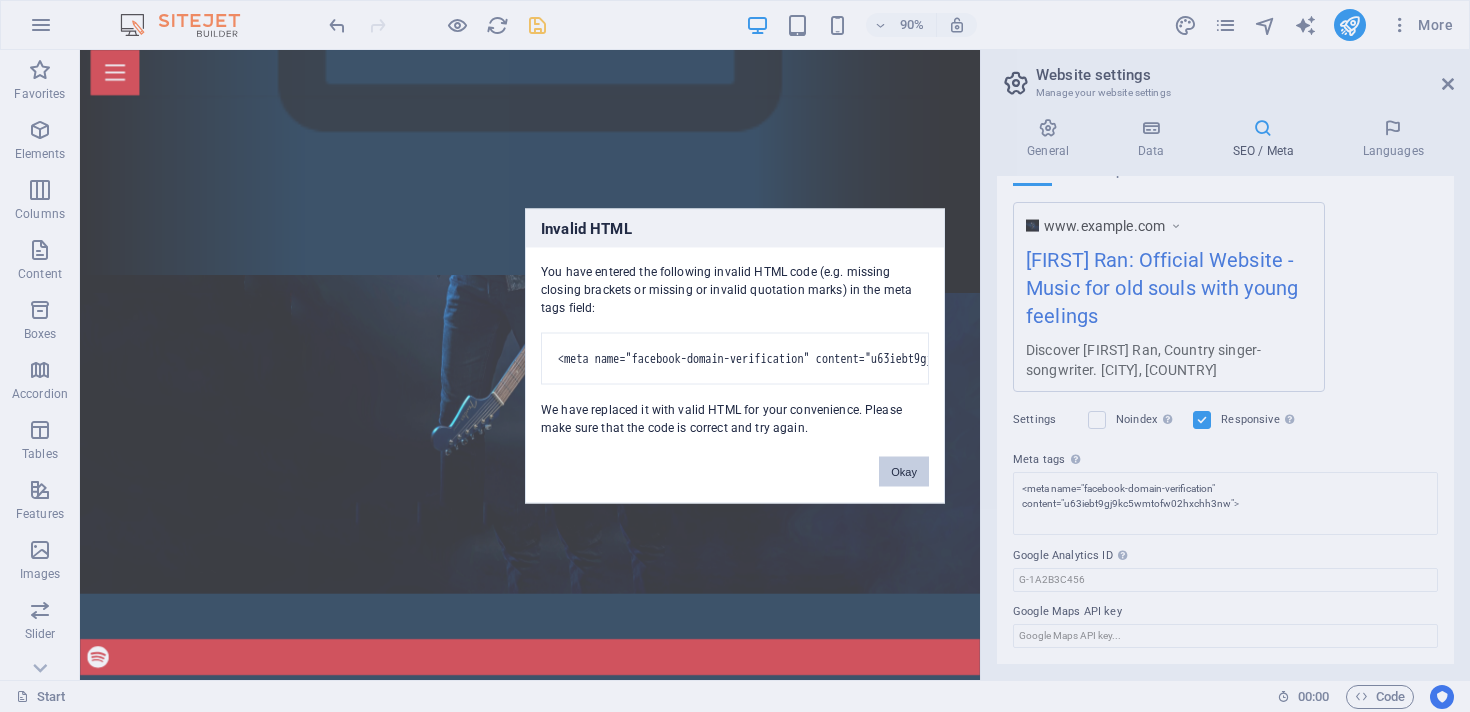 click on "johnnyran.com Start (en) Favorites Elements Columns Content Boxes Accordion Tables Features Images Slider Header Footer Forms Marketing Collections
Drag here to replace the existing content. Press “Ctrl” if you want to create a new element.
H2   Wide image with text   Wide image with text   Container   Container   Container   Social Media Icons   Icon   Banner   Container   Social Media Icons   Menu Bar   Container   Menu Bar   Preset   HTML   HTML 90% More Start 00 : 00 Code Website settings Manage your website settings  General  Data  SEO / Meta  Languages Website name johnnyran.com Logo Drag files here, click to choose files or select files from Files or our free stock photos & videos Select files from the file manager, stock photos, or upload file(s) Upload Favicon Drag files here, click to choose files or select files from Files or our free stock photos & videos Upload Upload Company Johnny" at bounding box center (735, 356) 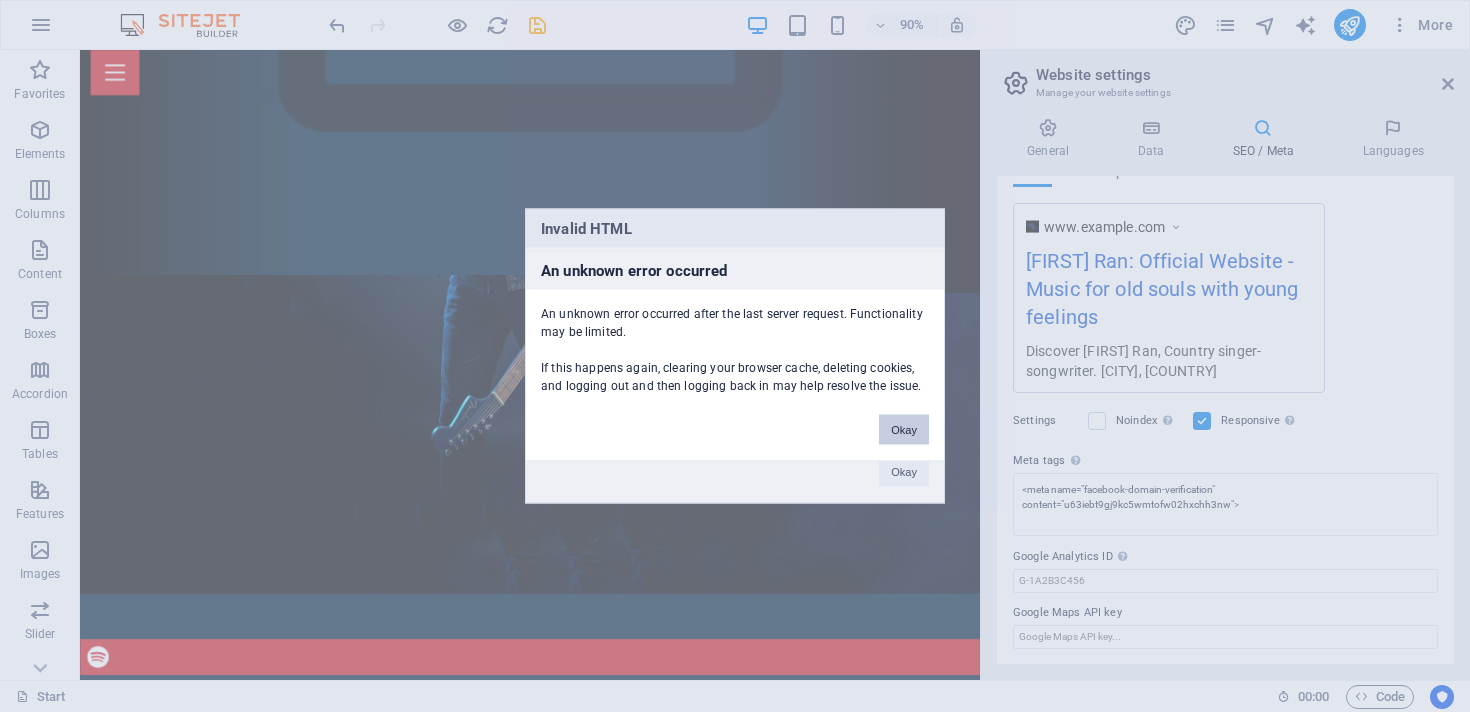 click on "Okay" at bounding box center (904, 430) 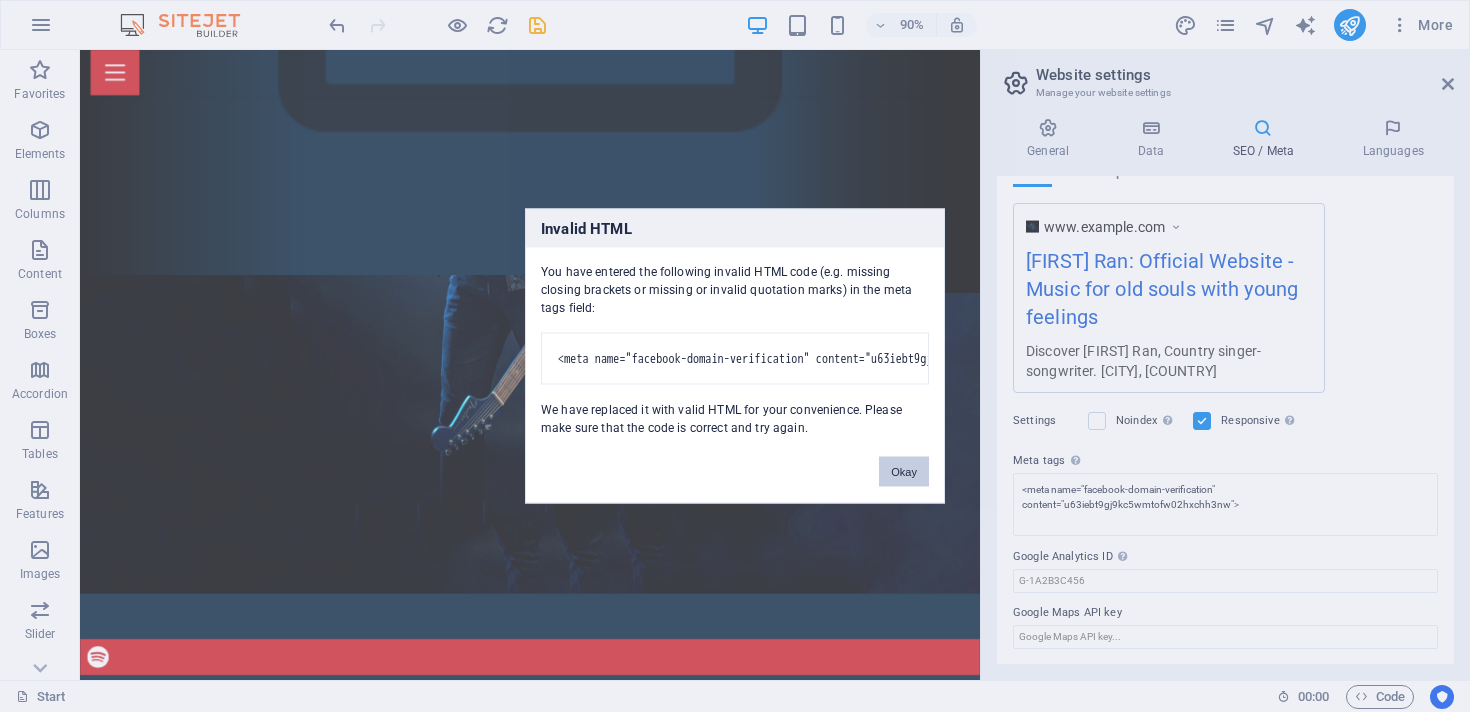 click on "Okay" at bounding box center [904, 472] 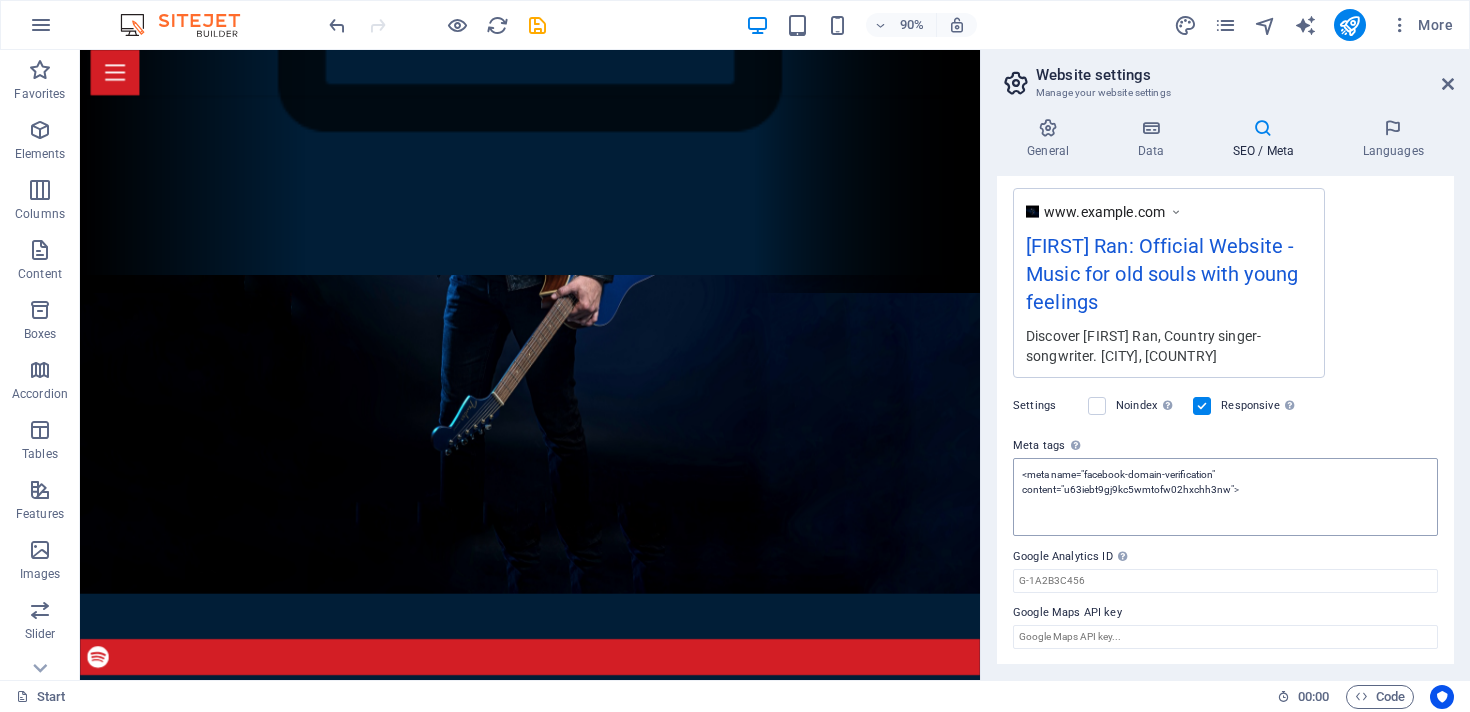 scroll, scrollTop: 323, scrollLeft: 0, axis: vertical 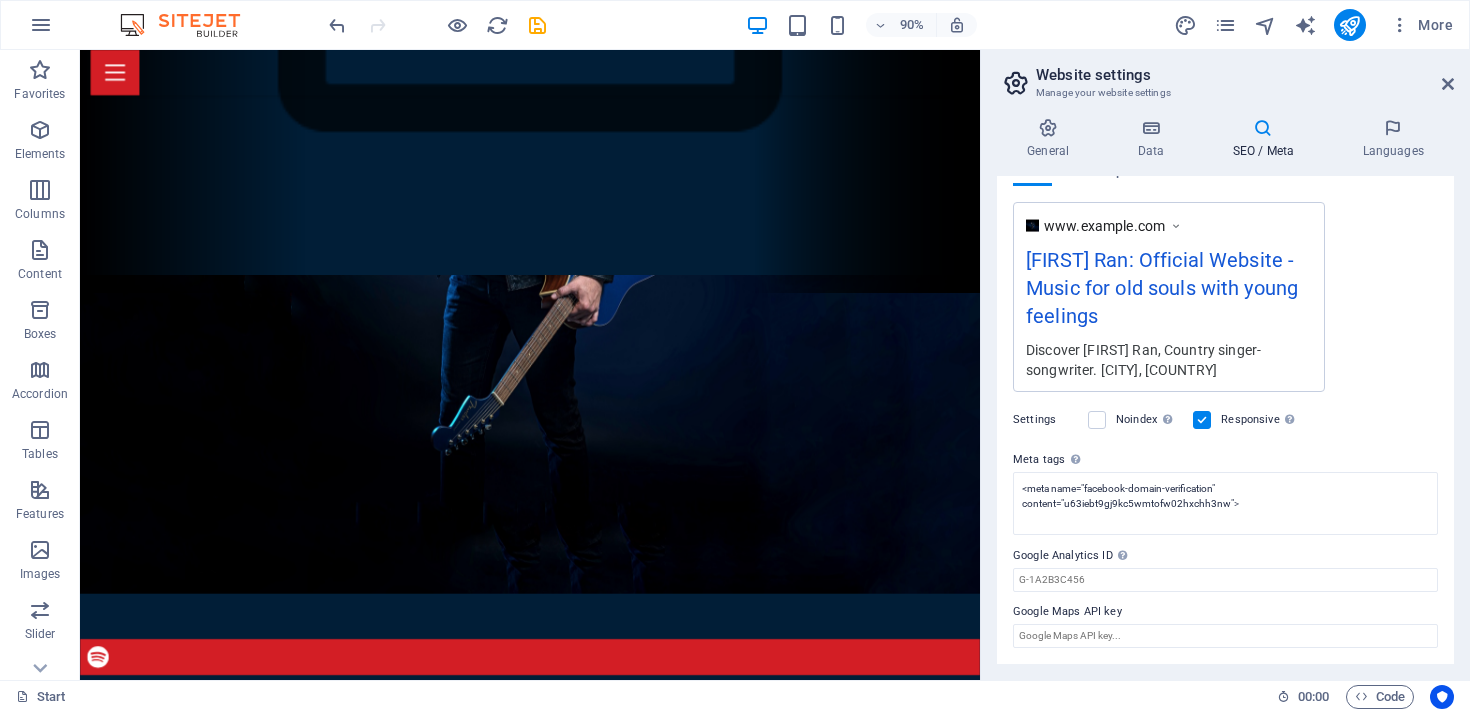 click on "SEO Title The title of your website - make it something that stands out in search engine results. AI [FIRST] Ran: Official Website 260 / 580 Px Slogan The slogan of your website. AI Music for old souls with young feelings 347 / 580 Px SEO Keywords Comma-separated list of keywords representing your website. AI singer, songwriter, concert, music, artist, johnnyran.com, country, rock, pop SEO Description Describe the contents of your website - this is crucial for search engines and SEO! AI Discover [FIRST] Ran, Country singer-songwriter. [CITY], [COUNTRY] 441 / 990 Px Preview Mobile Desktop www.example.com [FIRST] Ran: Official Website - Music for old souls with young feelings Discover [FIRST] Ran, Country singer-songwriter. [CITY], [COUNTRY] Settings Noindex Instruct search engines to exclude this website from search results. Responsive Determine whether the website should be responsive based on screen resolution. Meta tags <meta name="facebook-domain-verification" content="u63iebt9gj9kc5wmtofw02hxchh3nw">" at bounding box center (1225, 420) 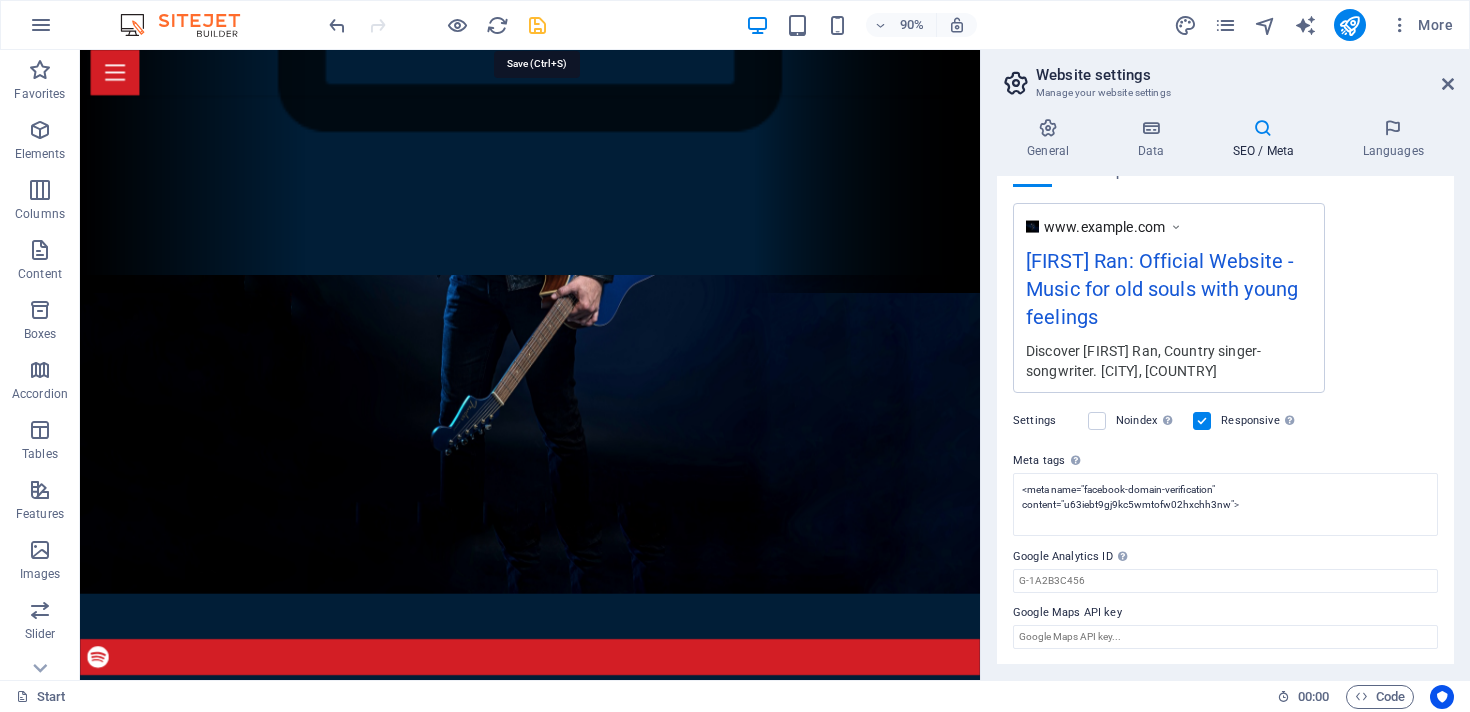 click at bounding box center (537, 25) 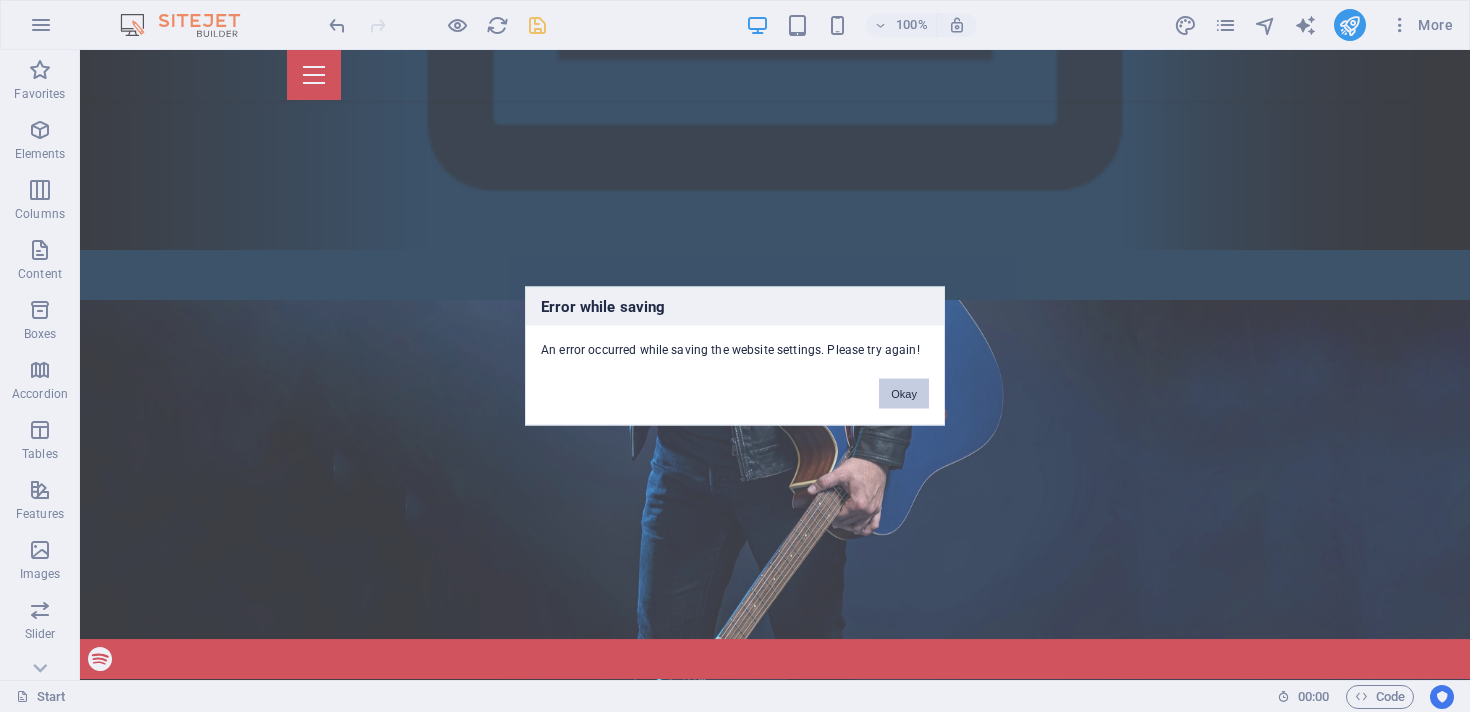 click on "Okay" at bounding box center (904, 394) 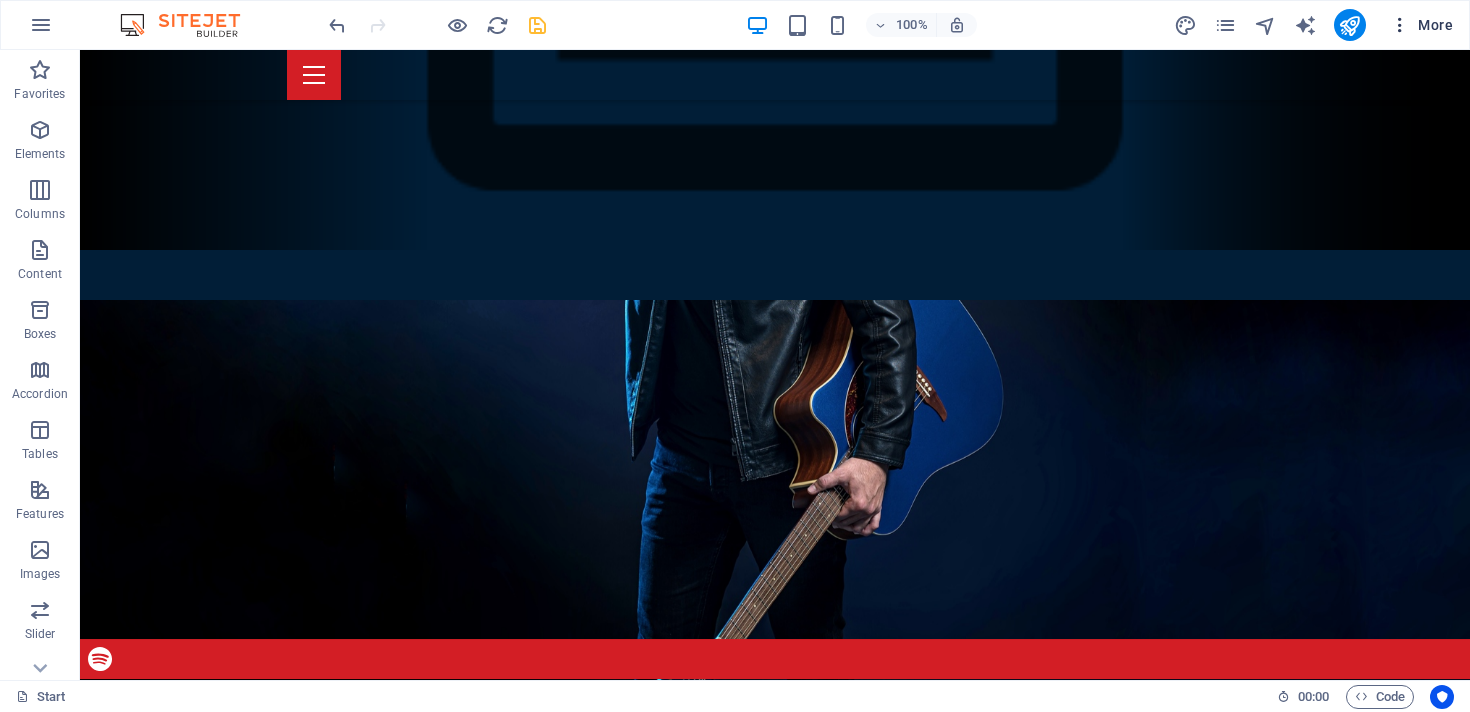 click on "More" at bounding box center (1421, 25) 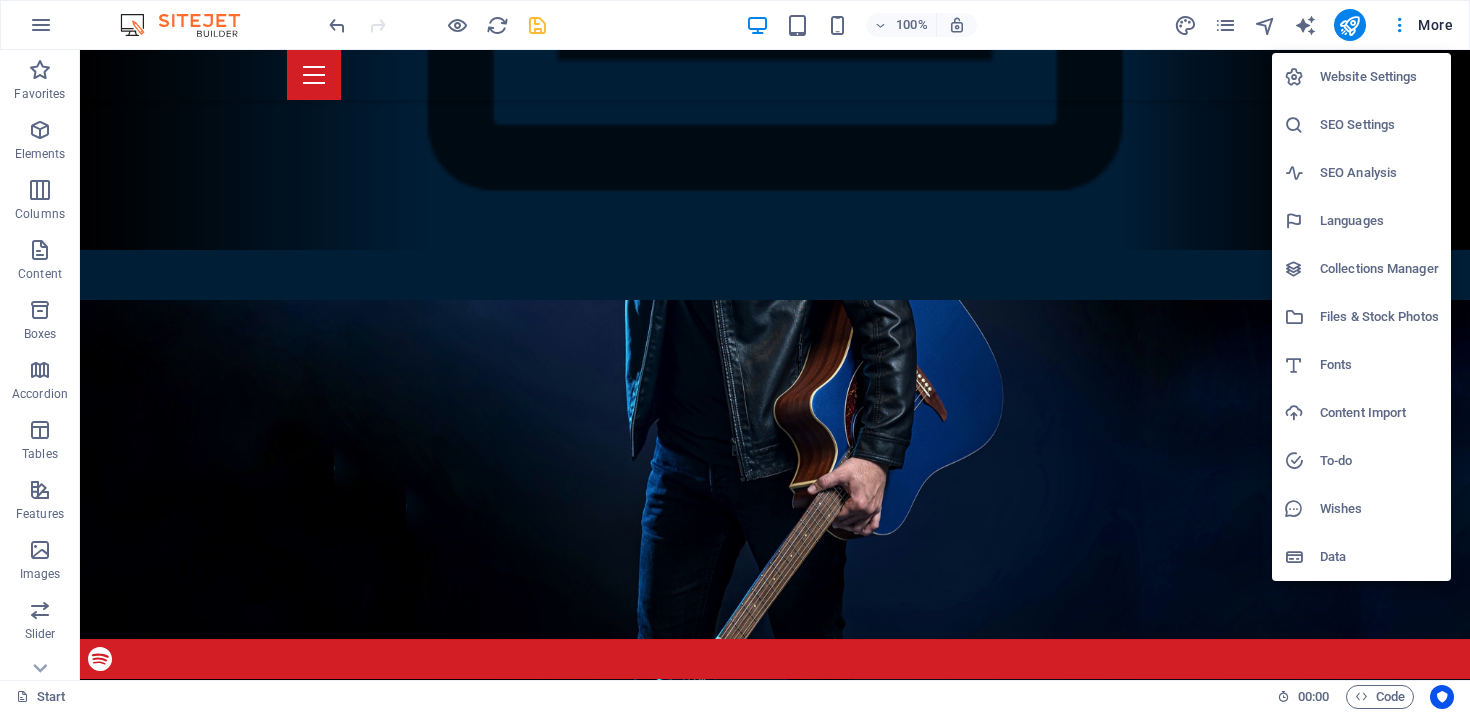 click on "SEO Settings" at bounding box center [1379, 125] 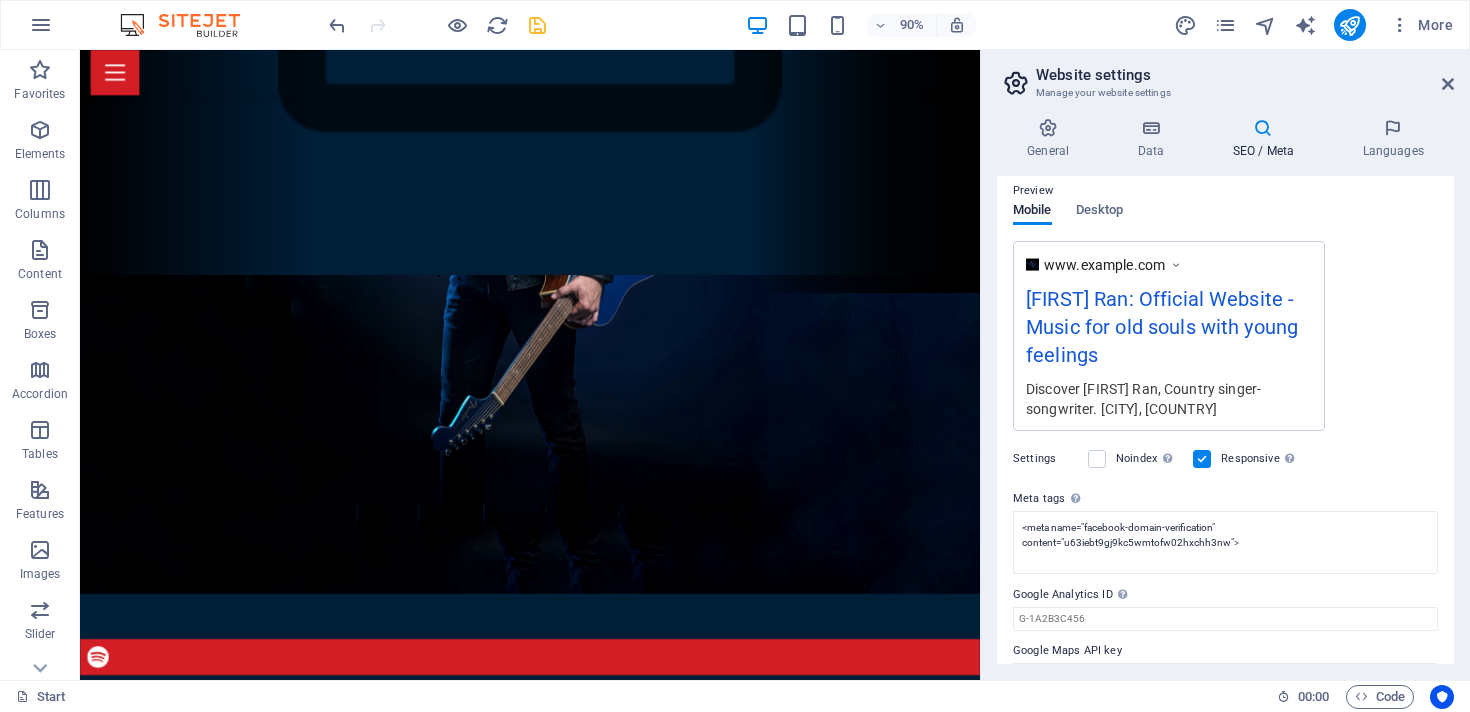 scroll, scrollTop: 323, scrollLeft: 0, axis: vertical 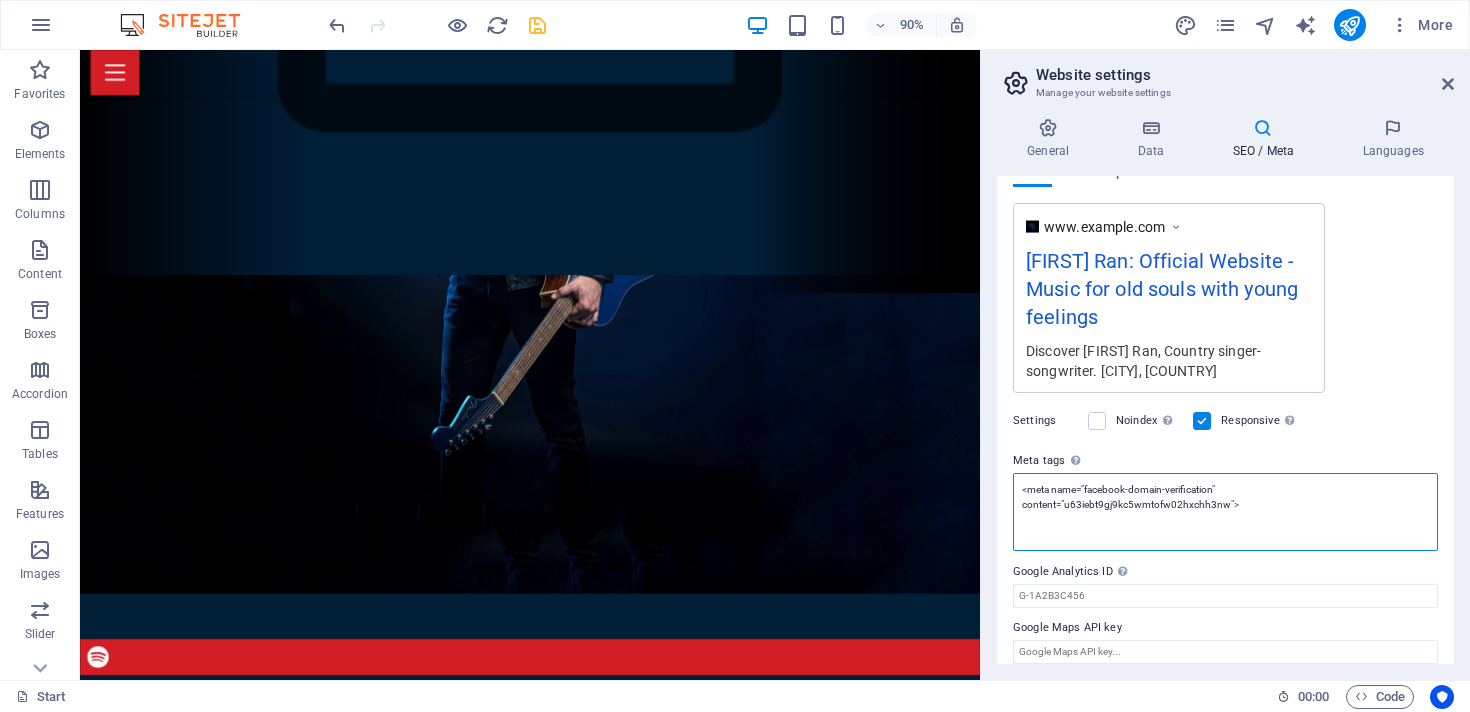 drag, startPoint x: 1328, startPoint y: 560, endPoint x: 1028, endPoint y: 507, distance: 304.6457 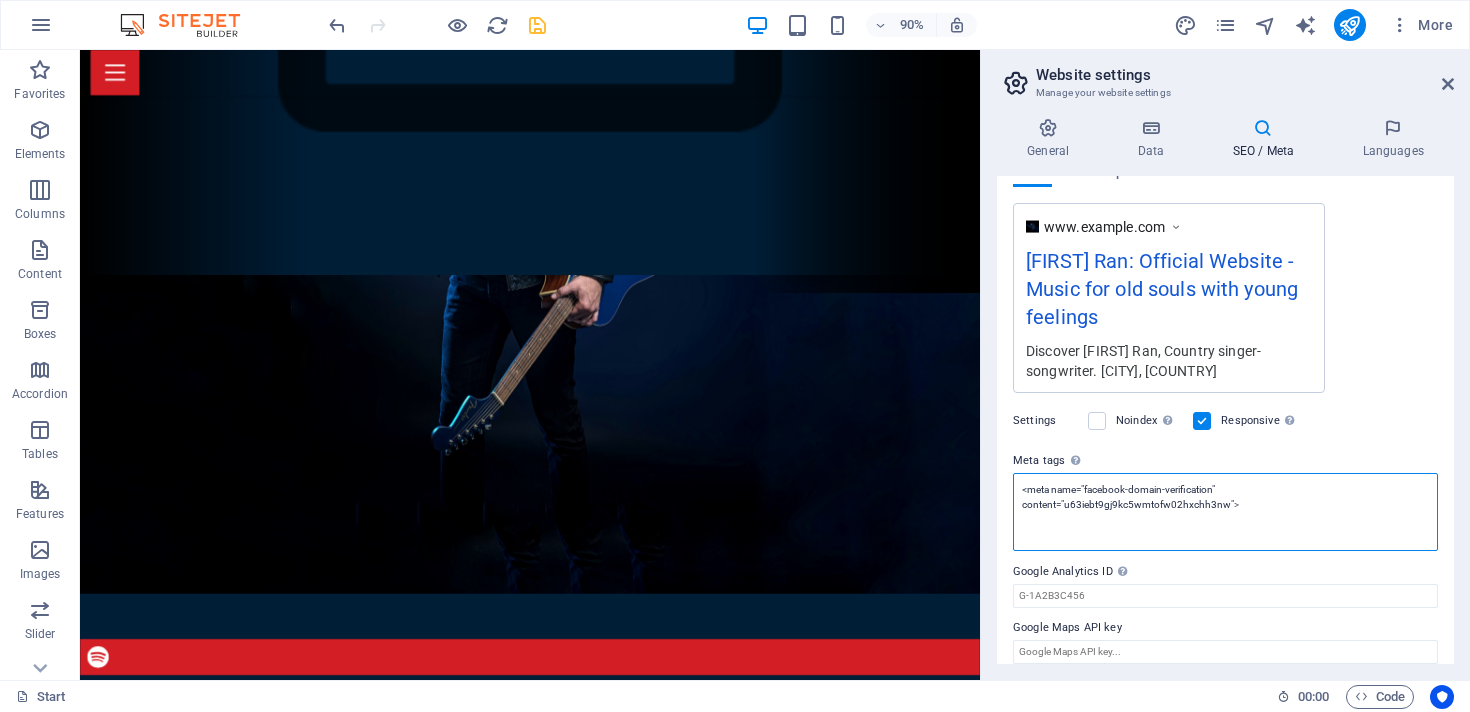 click on "<meta name="facebook-domain-verification" content="u63iebt9gj9kc5wmtofw02hxchh3nw">" at bounding box center (1225, 512) 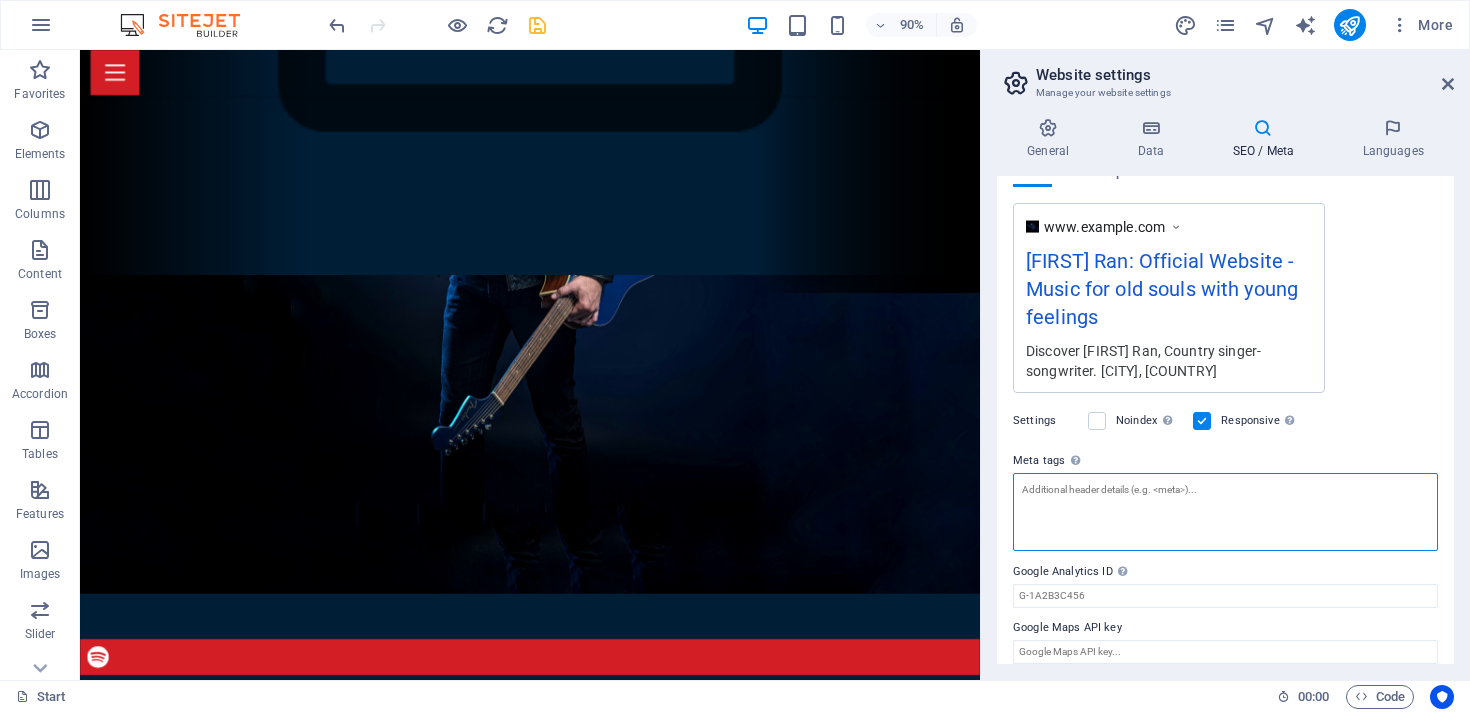 click on "Meta tags Enter HTML code here that will be placed inside the  tags of your website. Please note that your website may not function if you include code with errors." at bounding box center [1225, 512] 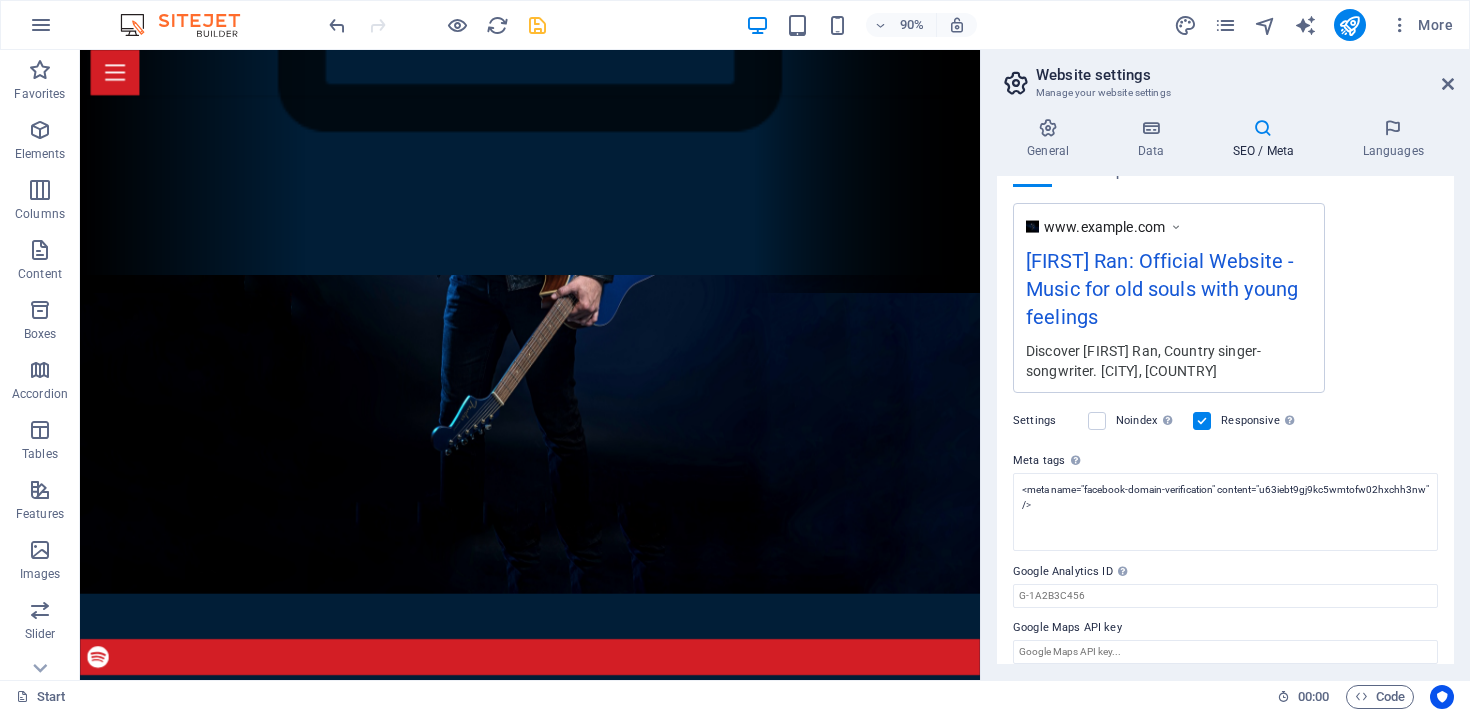 type on "<meta name="facebook-domain-verification" content="u63iebt9gj9kc5wmtofw02hxchh3nw">" 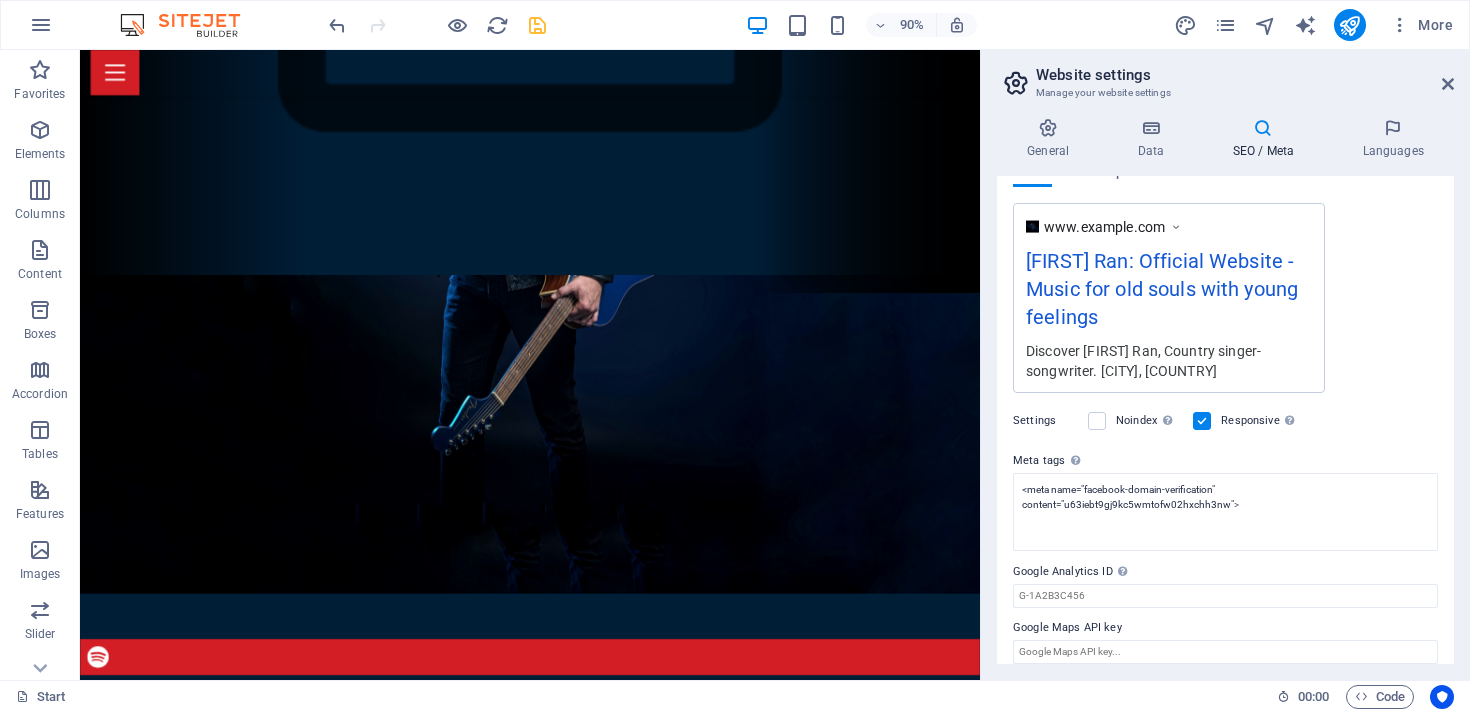 click on "CMS - johnnyran.com Start (en) Favorites Elements Columns Content Boxes Accordion Tables Features Images Slider Header Footer Forms Marketing Collections
Drag here to replace the existing content. Press “Ctrl” if you want to create a new element.
H2   Wide image with text   Container   Container   Container   Social Media Icons   Icon   Banner   Banner   Container   Social Media Icons   Container   Menu Bar   Preset   HTML   HTML   Icon   Icon 90% More Start 00 : 00 Code Website settings Manage your website settings  General  Data  SEO / Meta  Languages Website name johnnyran.com Logo Drag files here, click to choose files or select files from Files or our free stock photos & videos Select files from the file manager, stock photos, or upload file(s) Upload Favicon Drag files here, click to choose files or select files from Files or our free stock photos & videos Upload Preview Image (Open Graph) Ran 1" at bounding box center [735, 356] 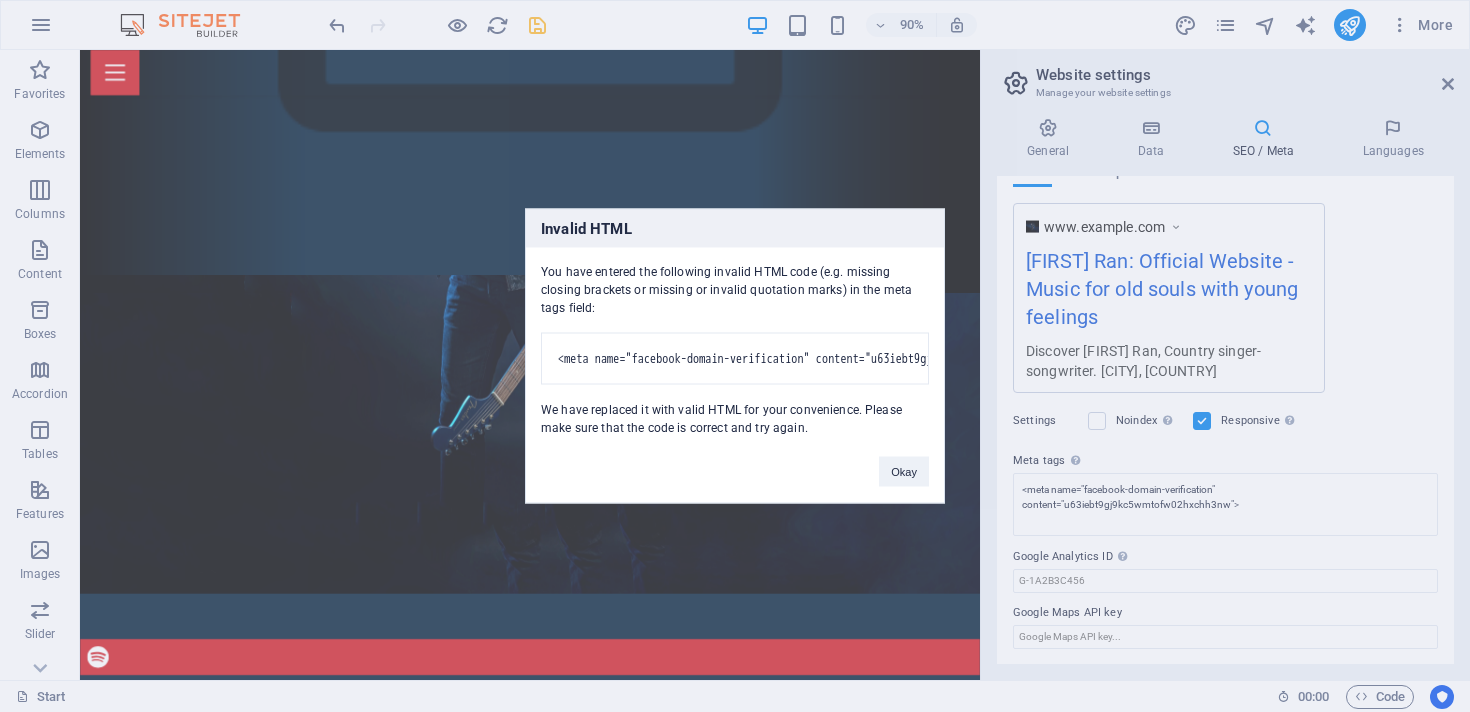 type 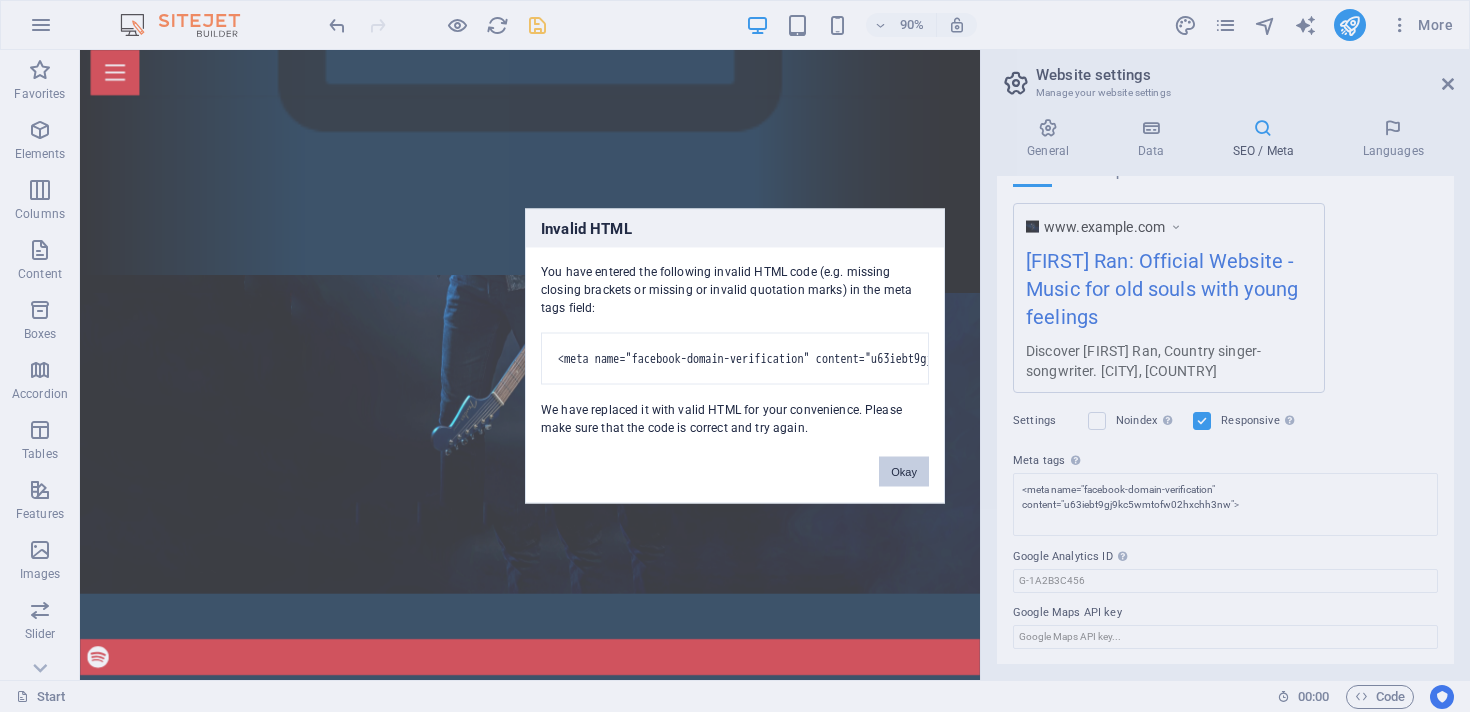 click on "Okay" at bounding box center [904, 472] 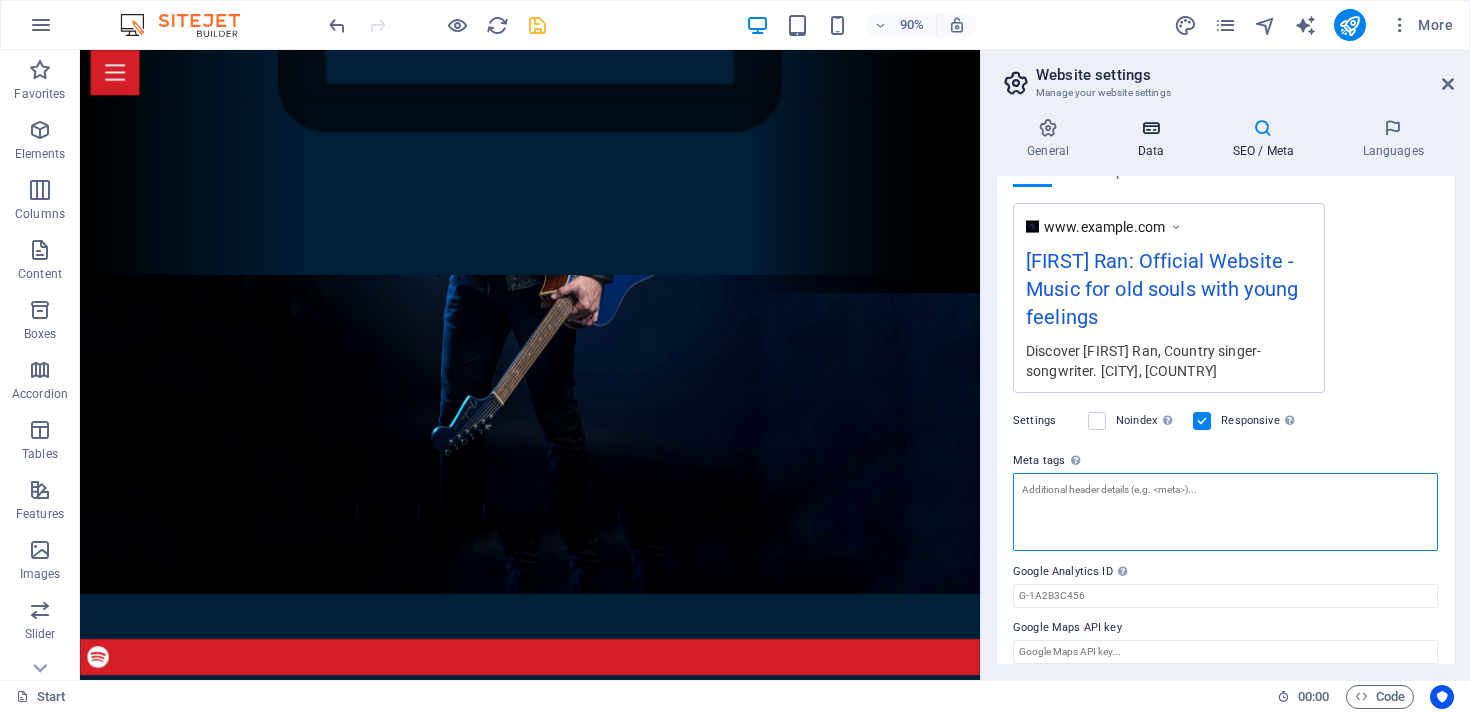 type 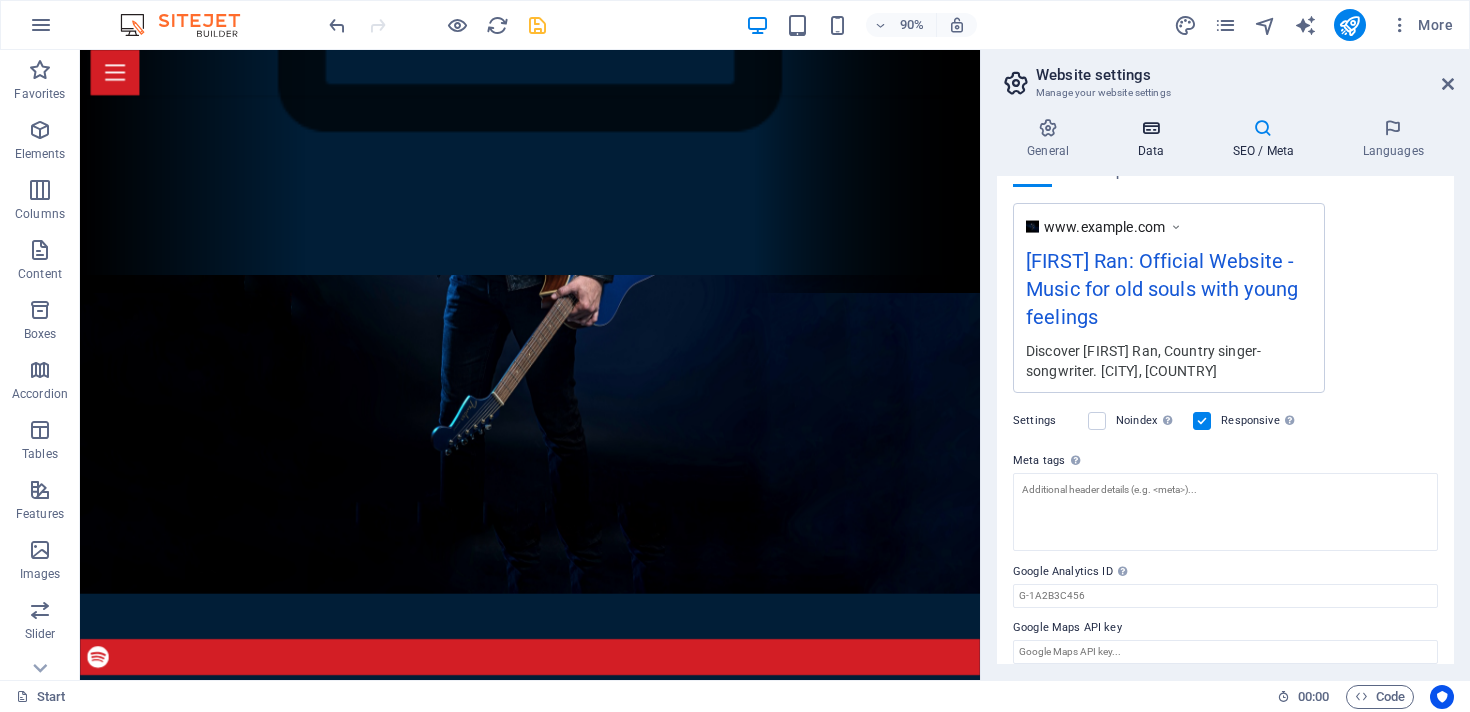 click at bounding box center (1150, 128) 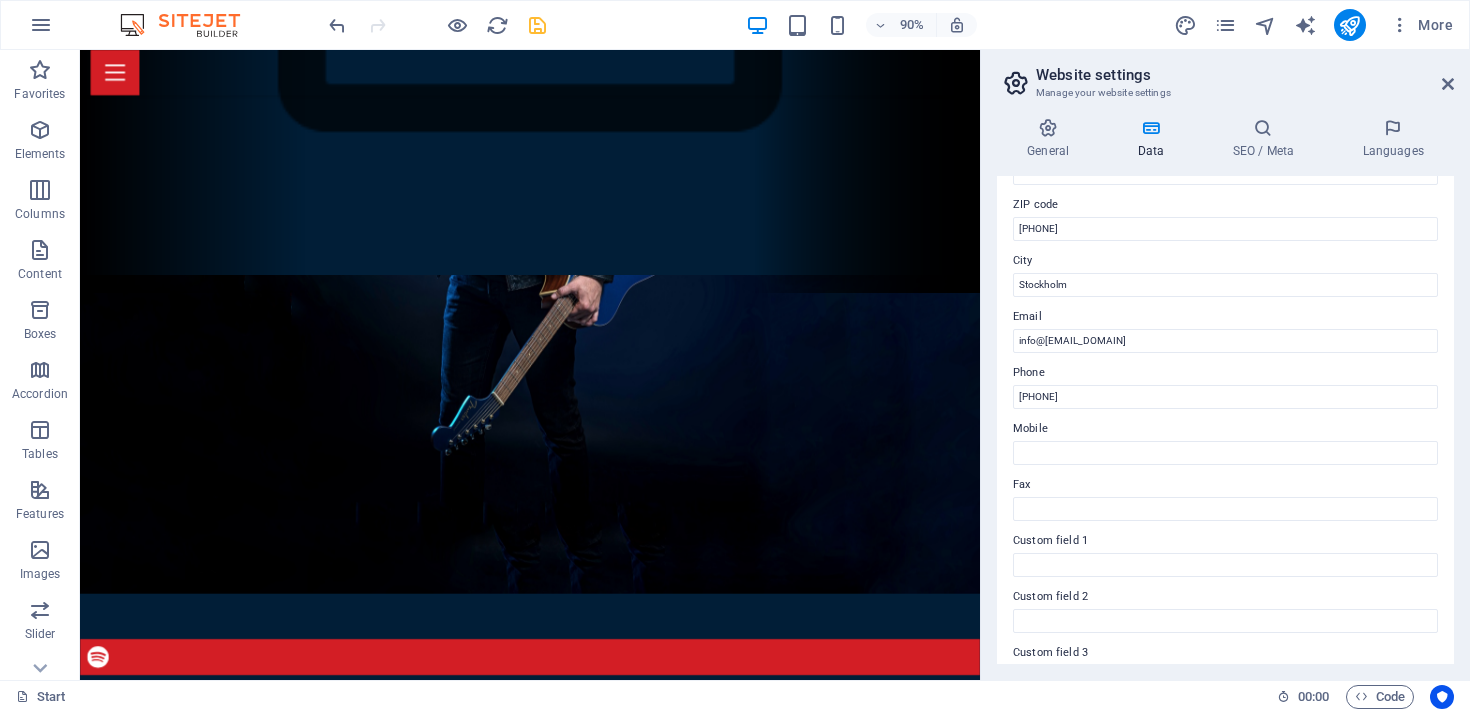 scroll, scrollTop: 472, scrollLeft: 0, axis: vertical 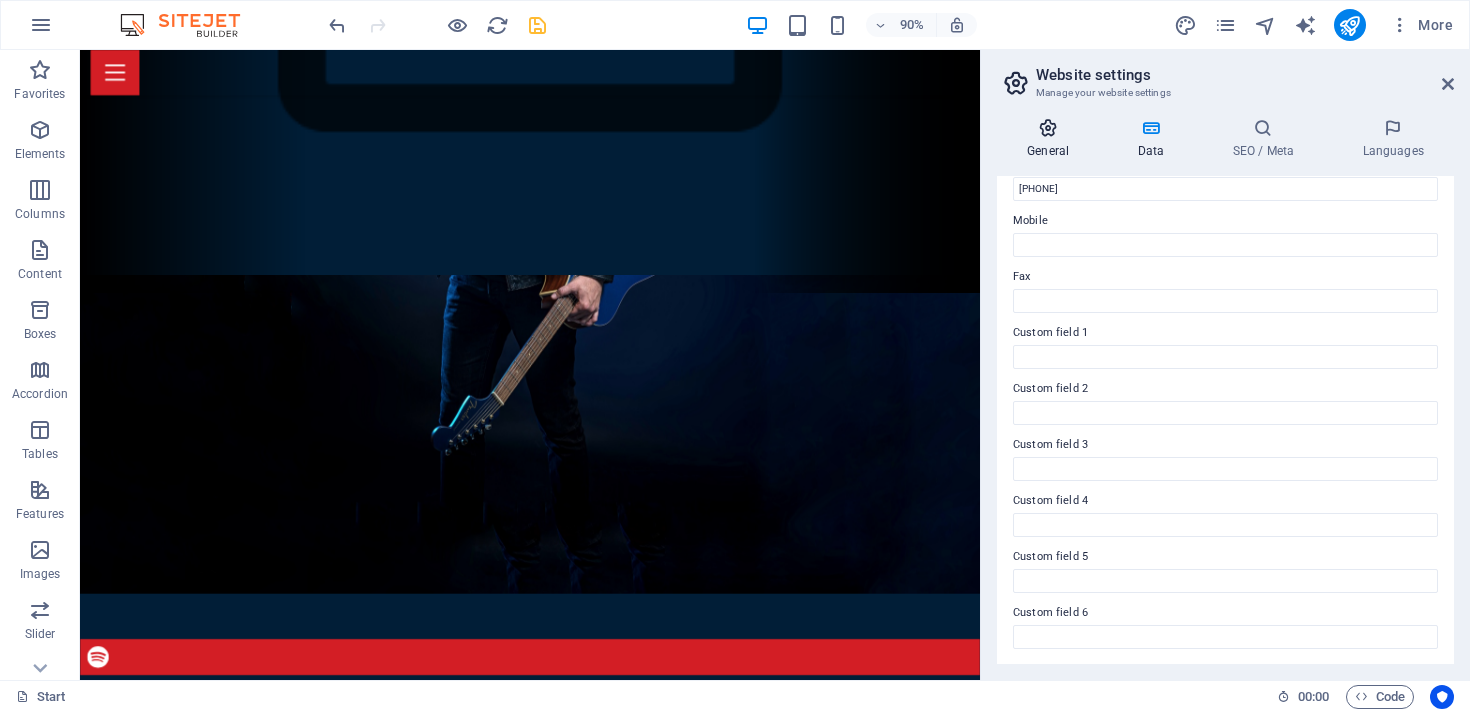 click at bounding box center [1048, 128] 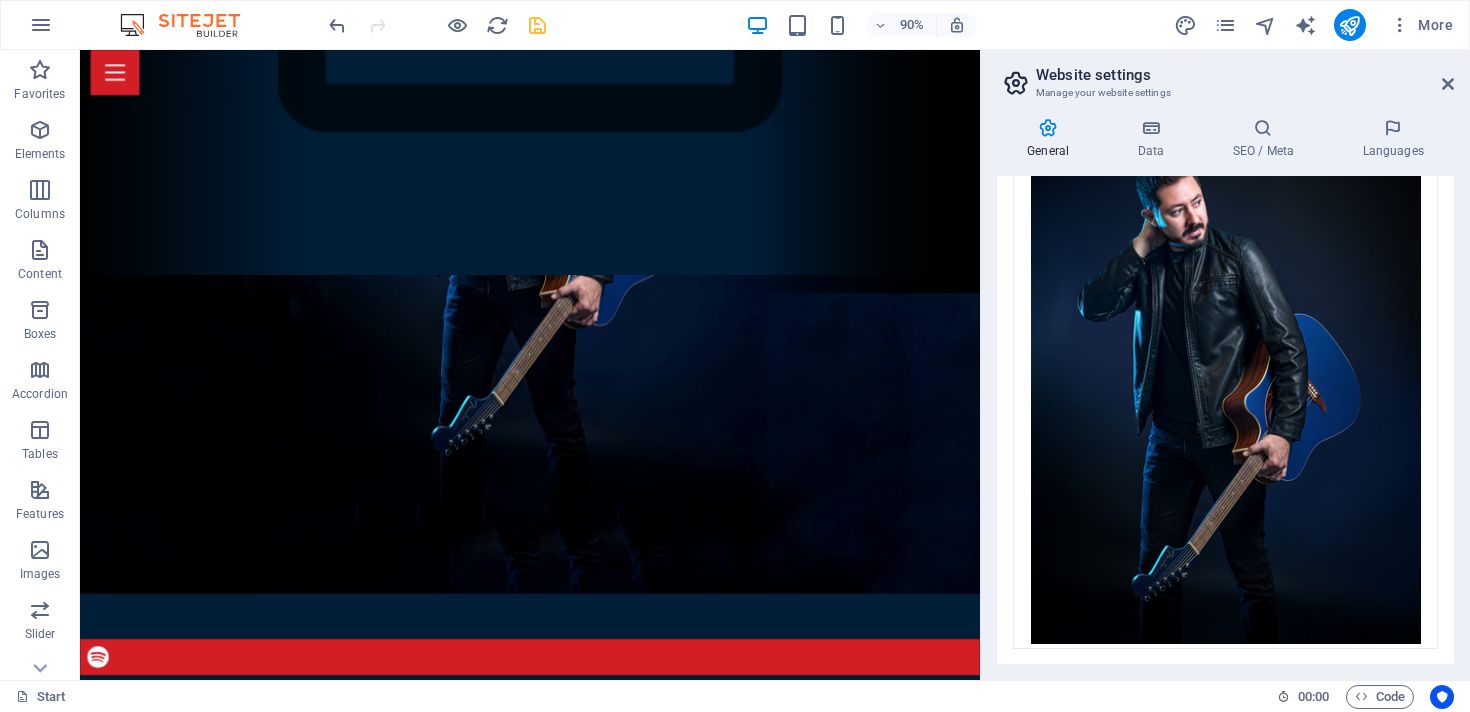 scroll, scrollTop: 0, scrollLeft: 0, axis: both 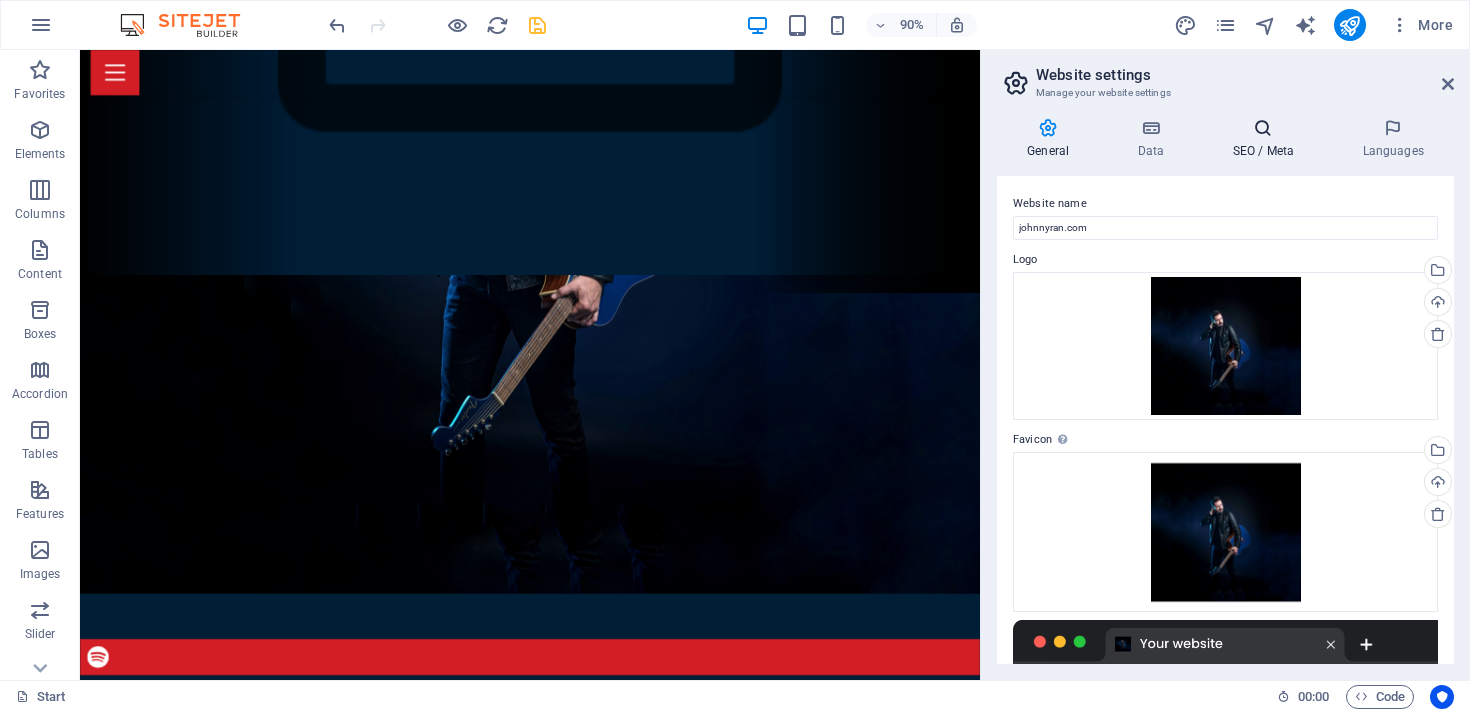 click at bounding box center (1263, 128) 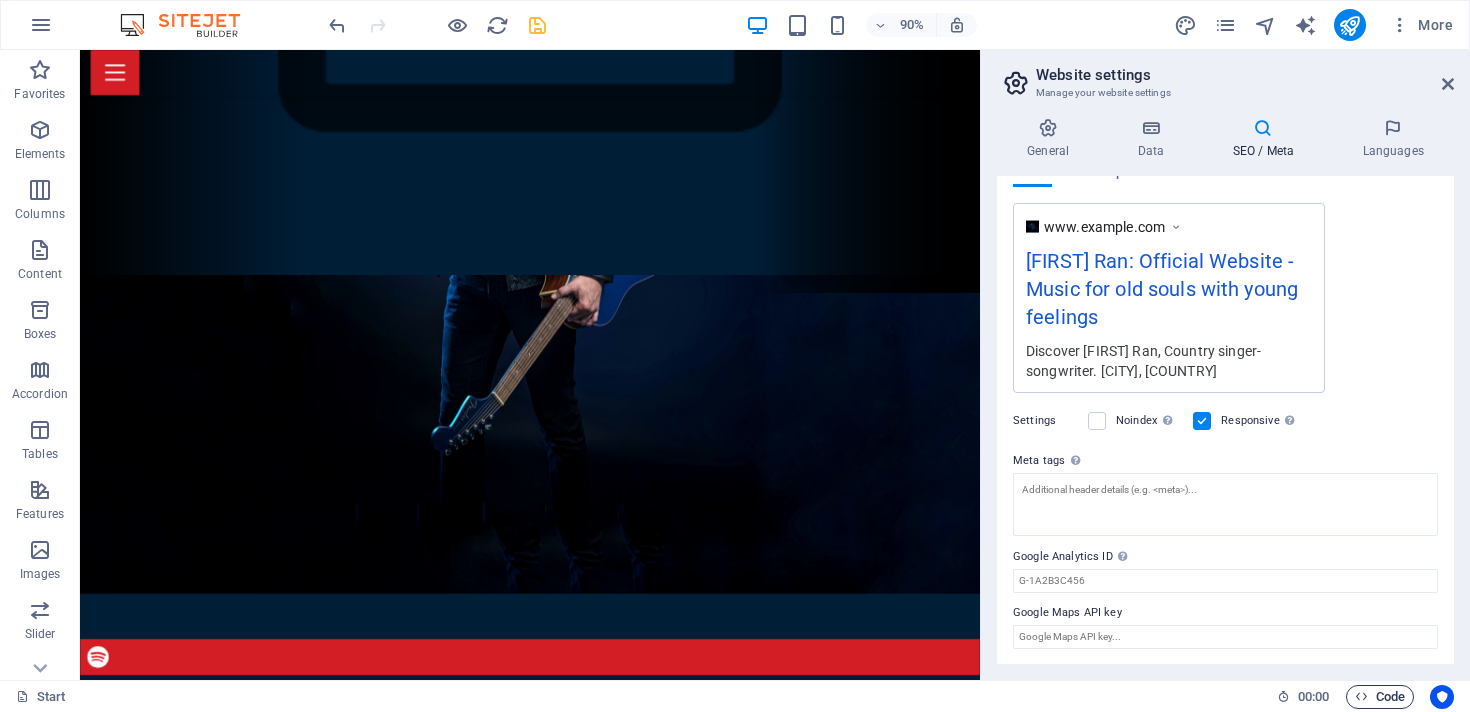 click on "Code" at bounding box center [1380, 697] 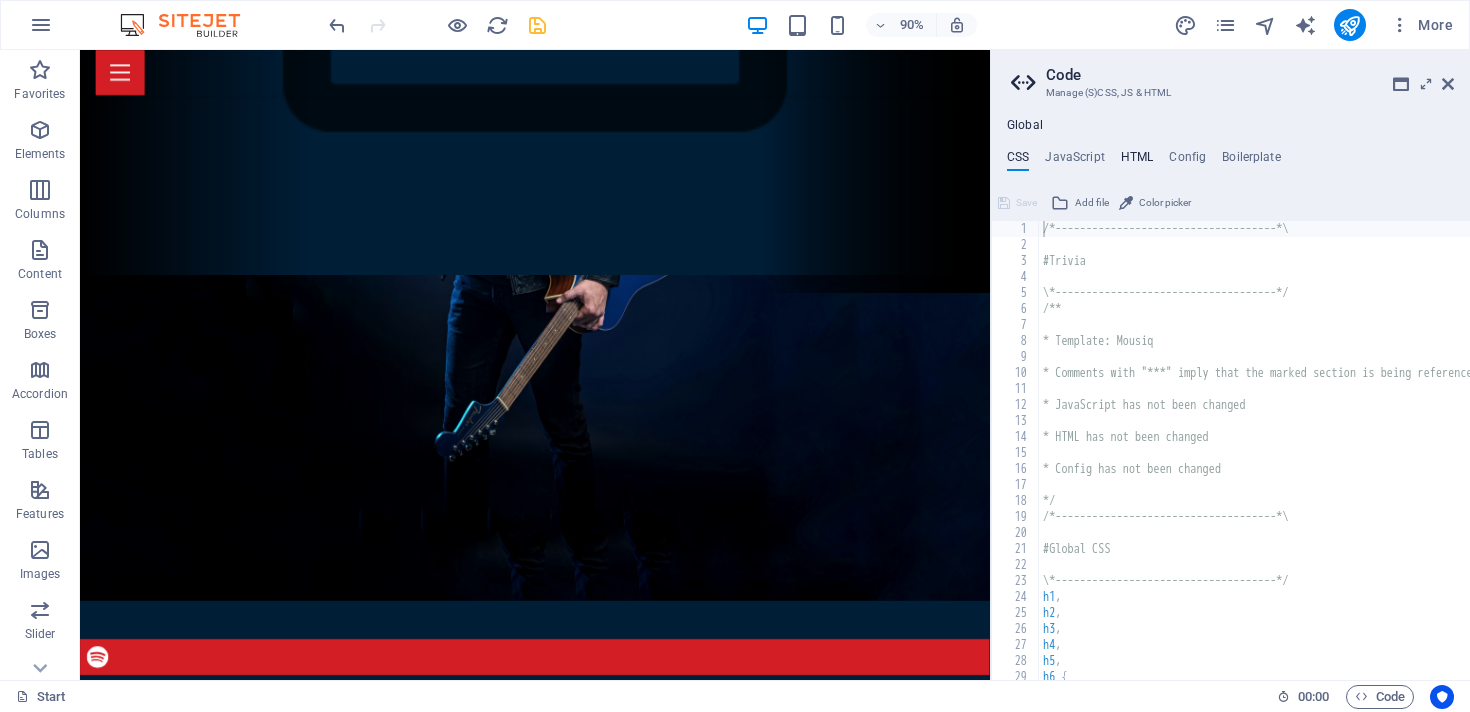 click on "HTML" at bounding box center (1137, 161) 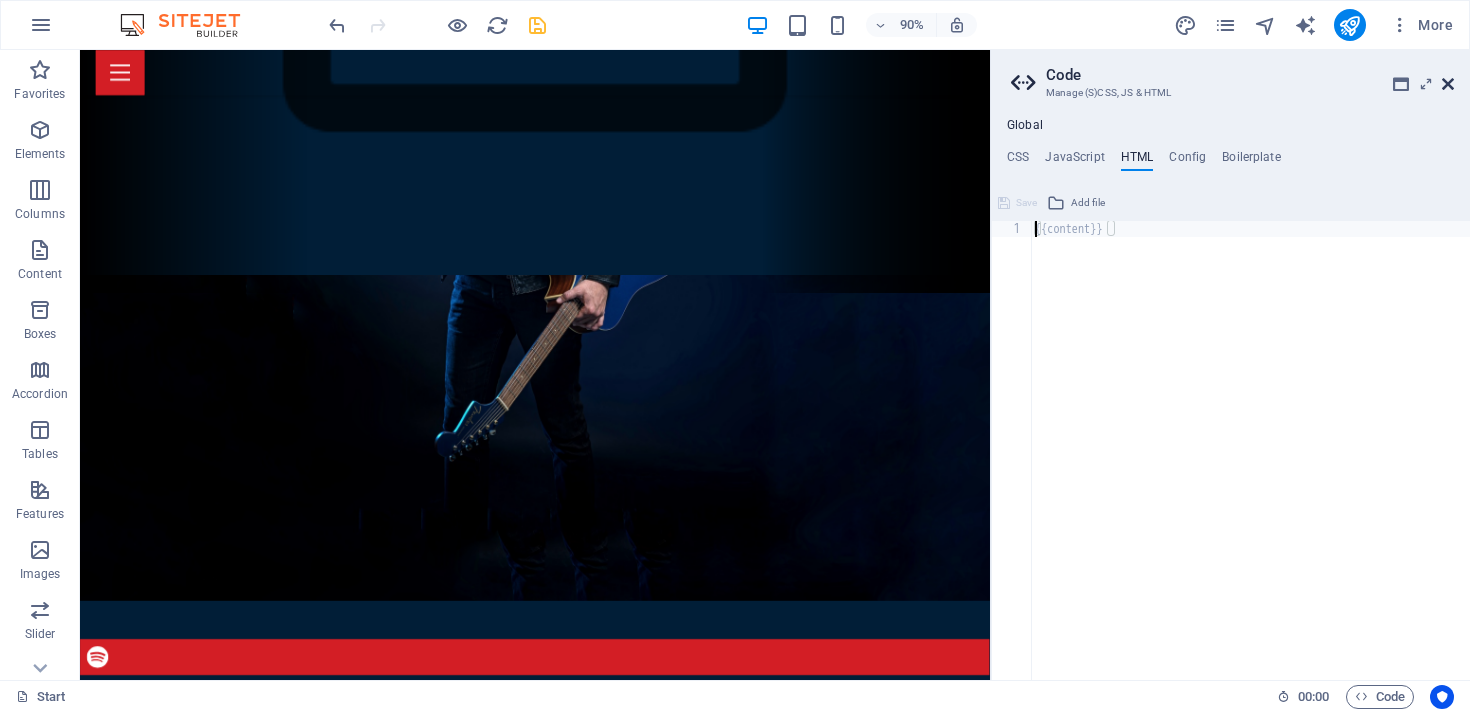 click at bounding box center [1448, 84] 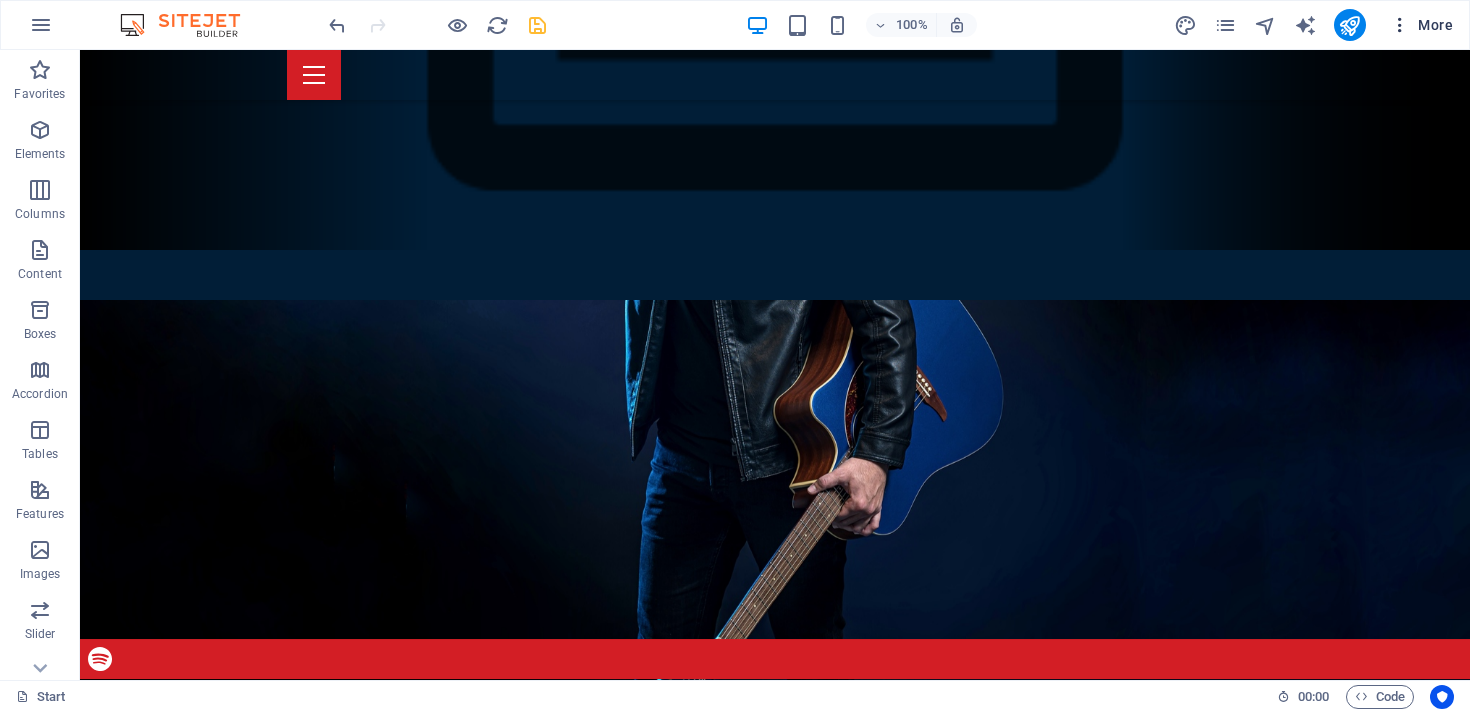 click on "More" at bounding box center (1421, 25) 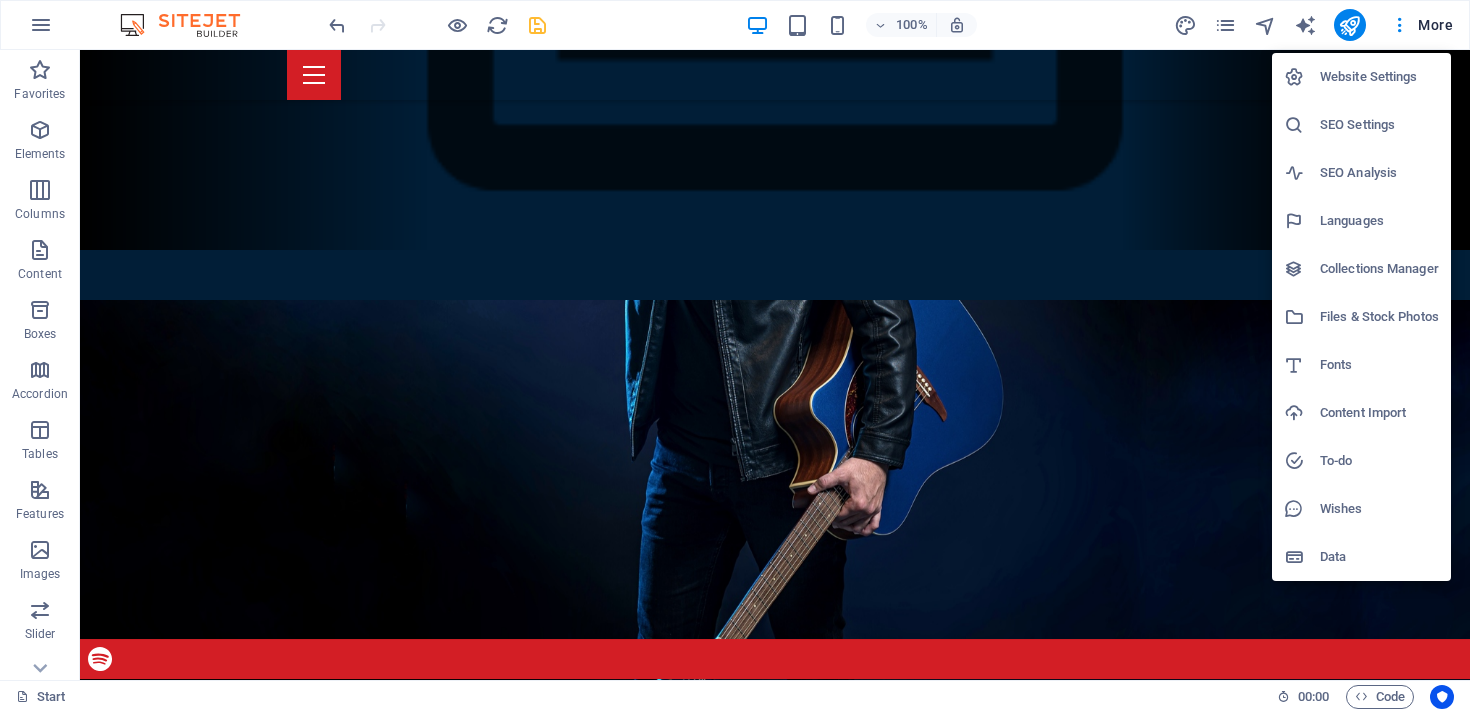 click on "Website Settings" at bounding box center (1379, 77) 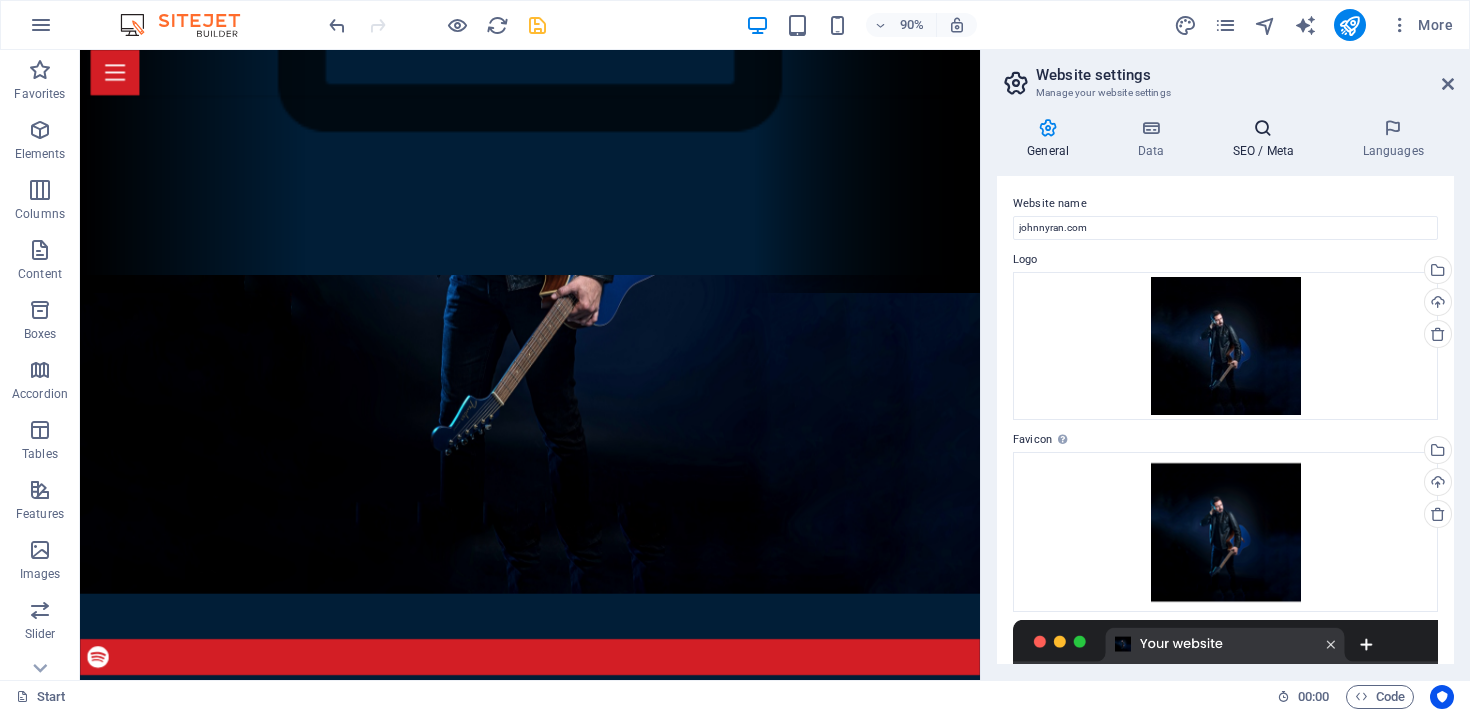 click at bounding box center [1263, 128] 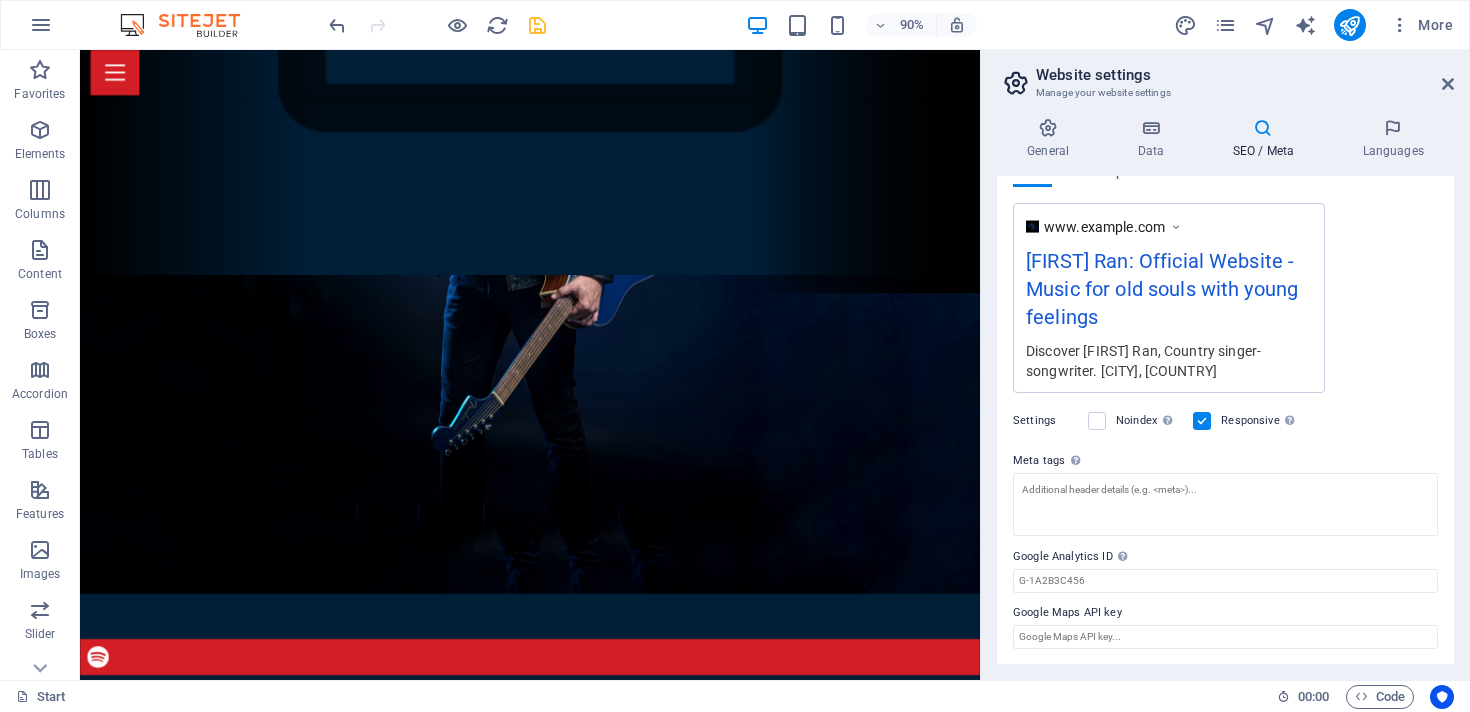 scroll, scrollTop: 0, scrollLeft: 0, axis: both 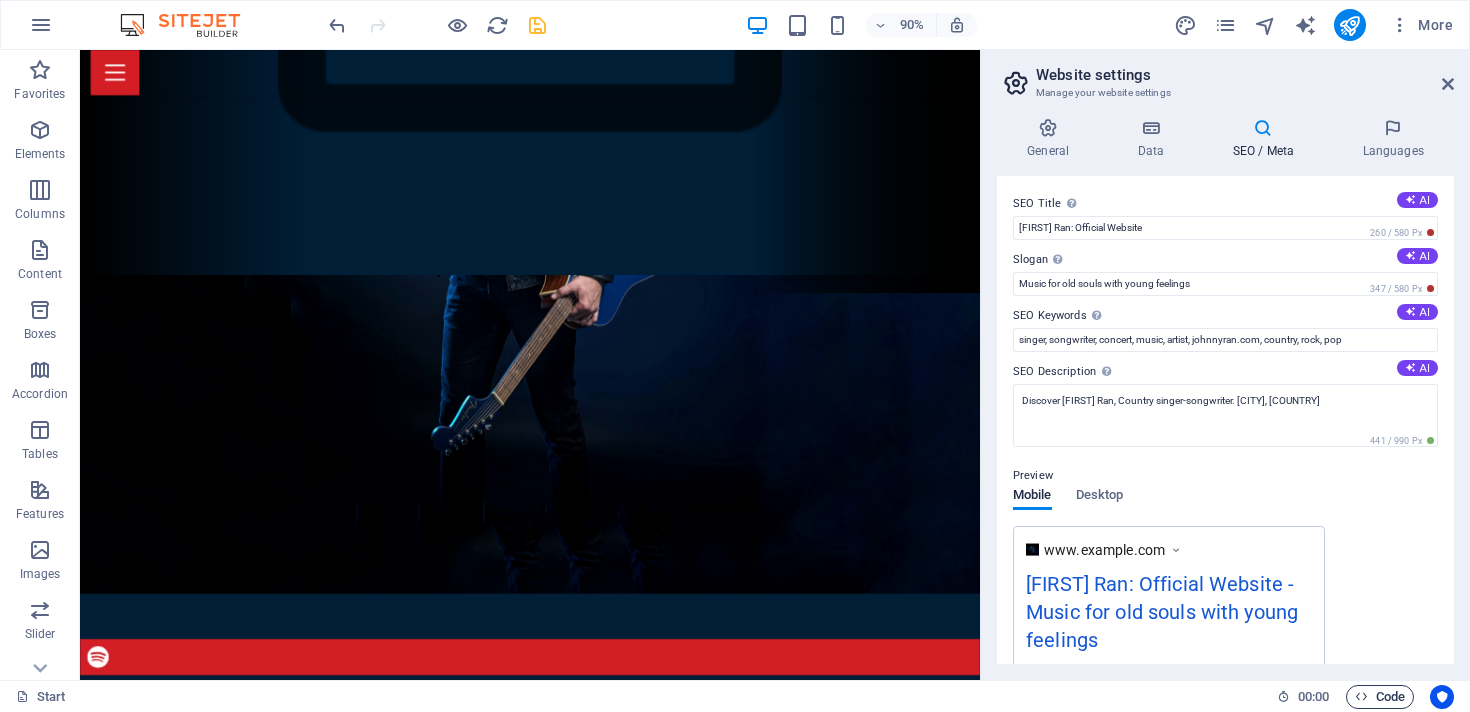 click on "Code" at bounding box center [1380, 697] 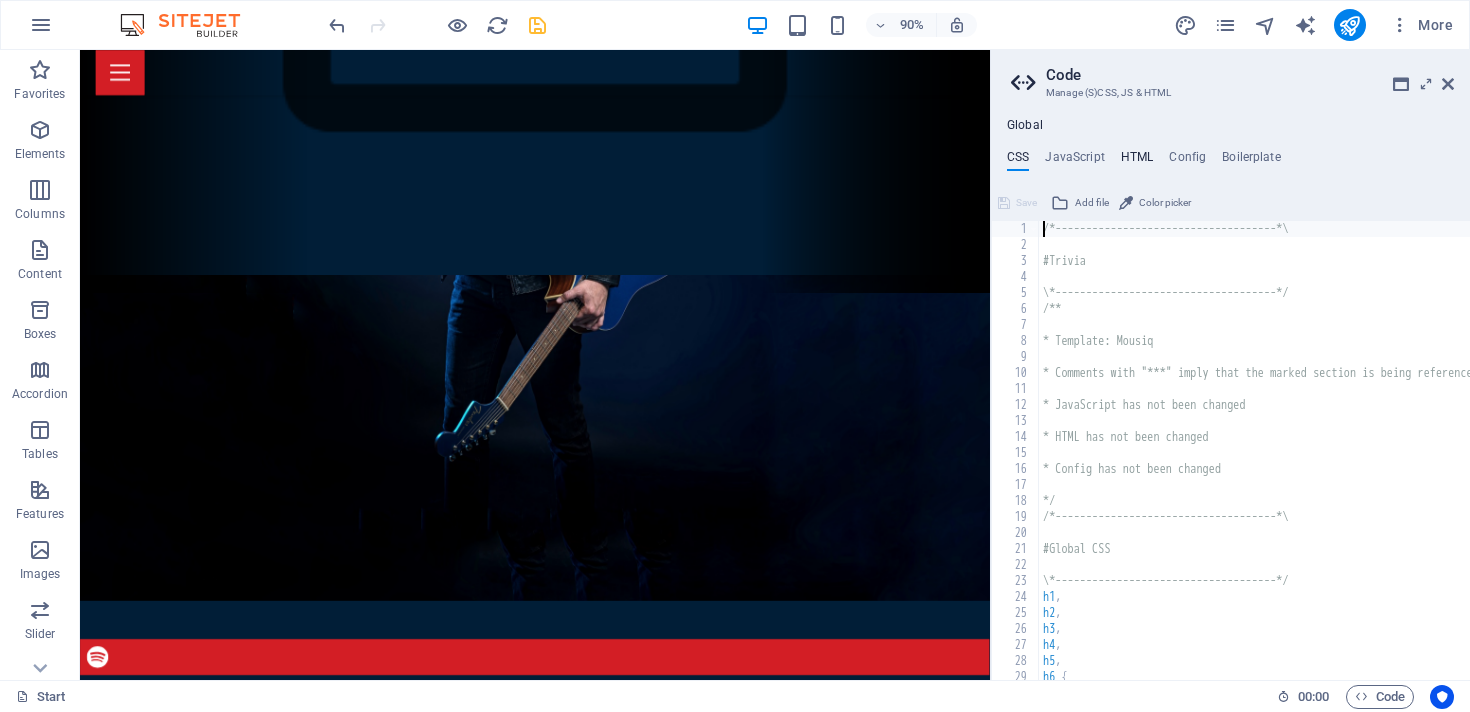 click on "HTML" at bounding box center (1137, 161) 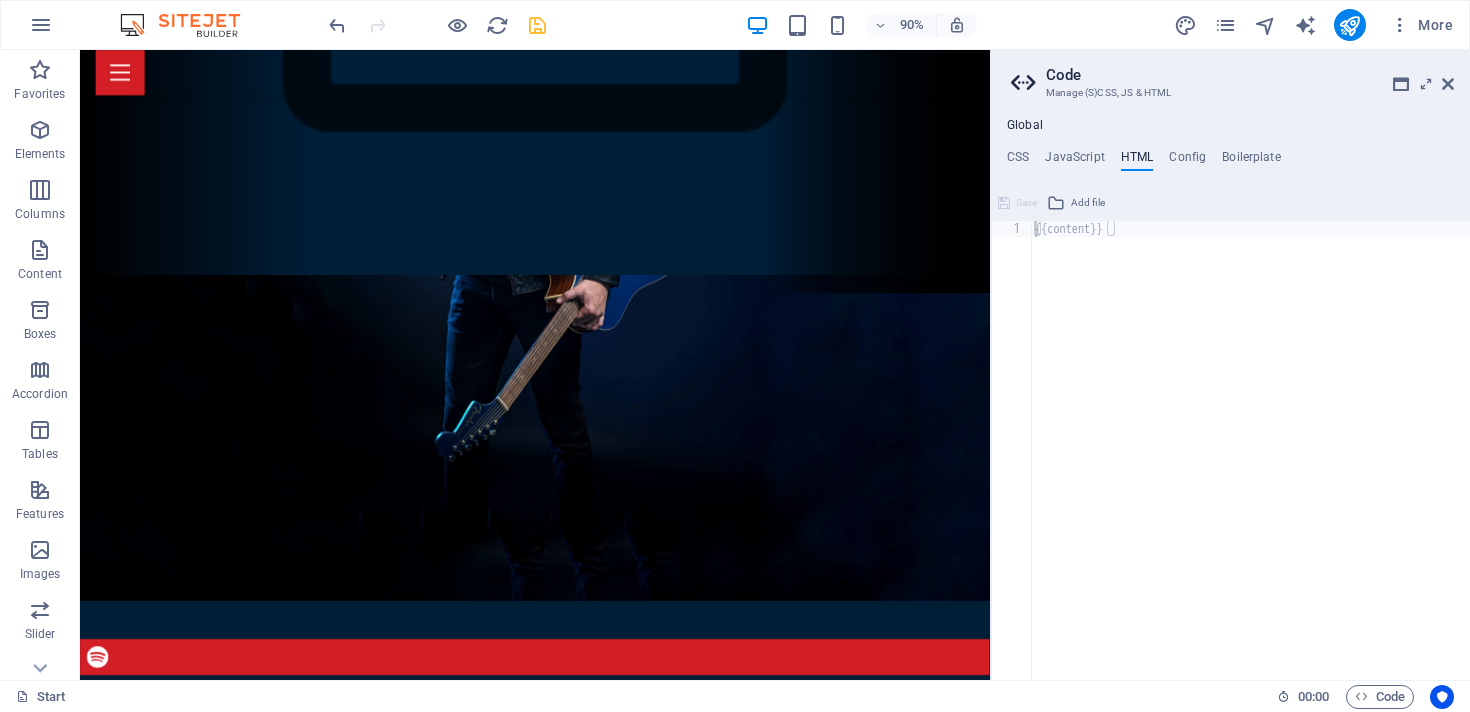 click on "Save" at bounding box center [1017, 203] 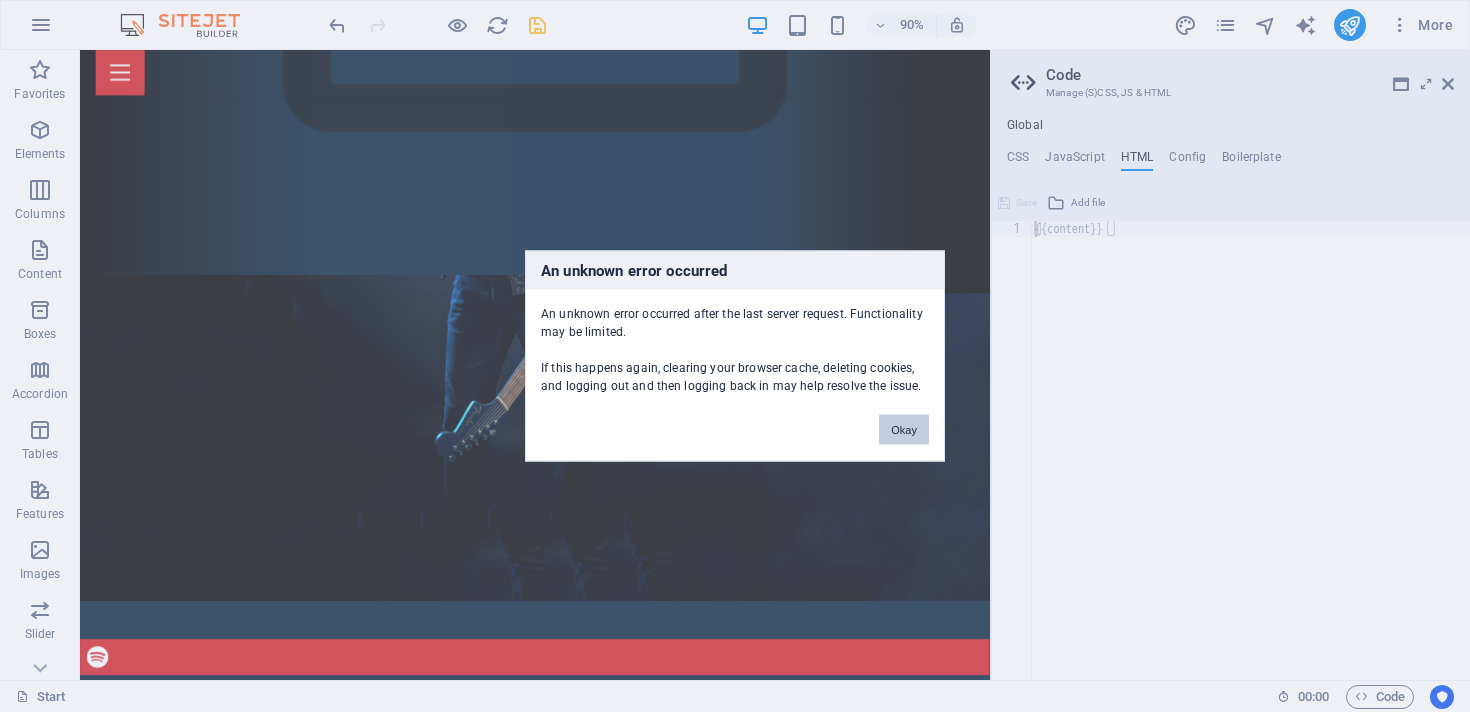 click on "Okay" at bounding box center (904, 430) 